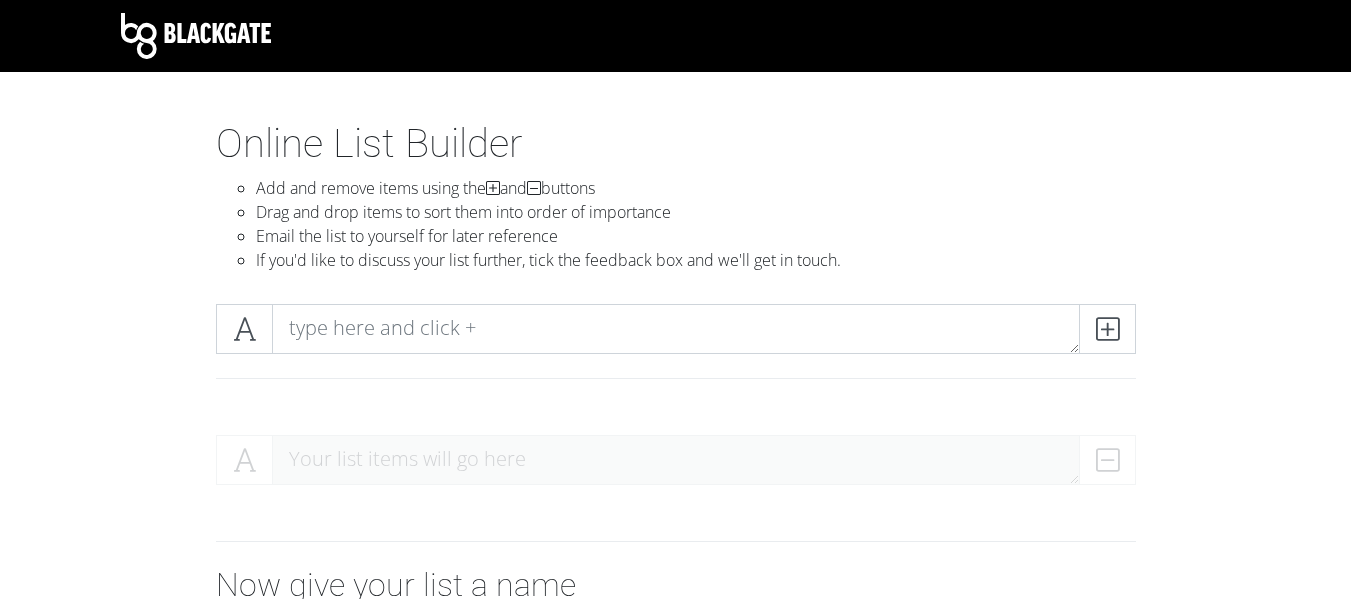 scroll, scrollTop: 0, scrollLeft: 0, axis: both 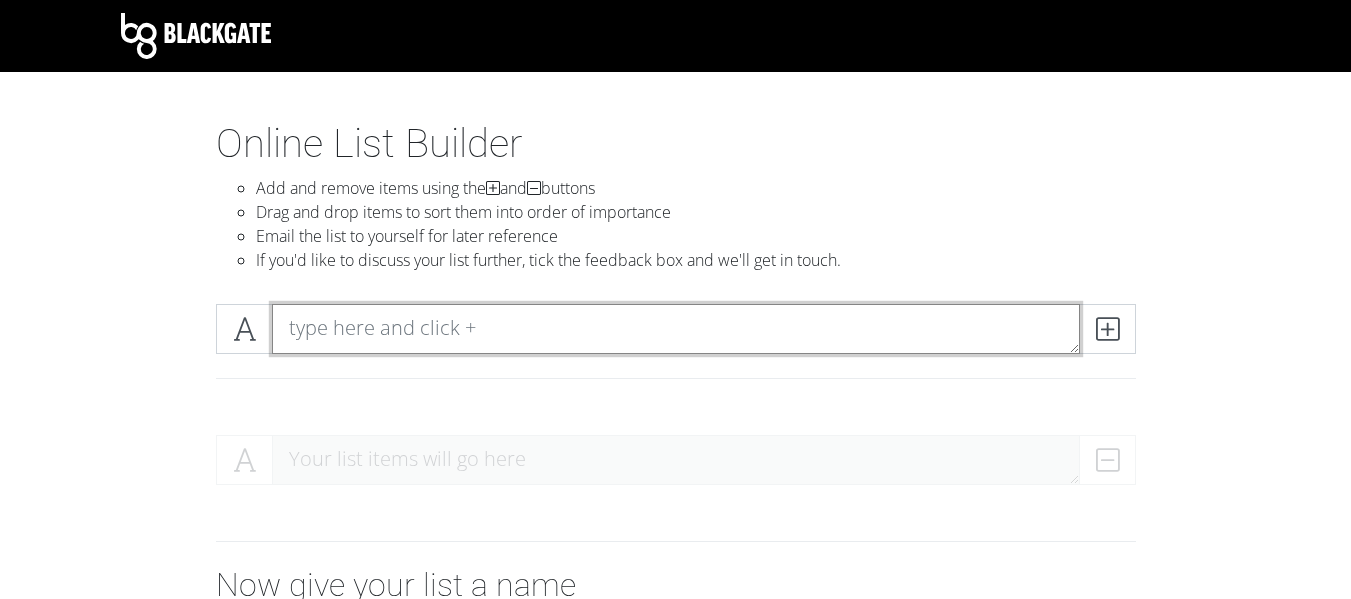 click at bounding box center (676, 329) 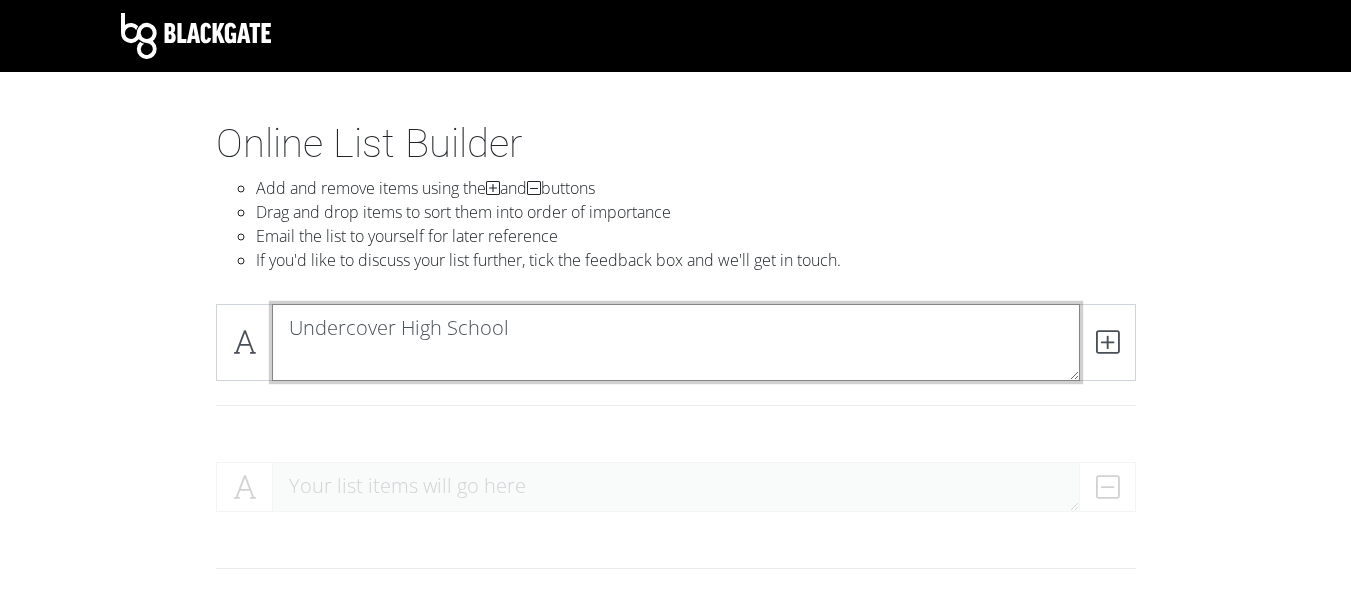 scroll, scrollTop: 0, scrollLeft: 0, axis: both 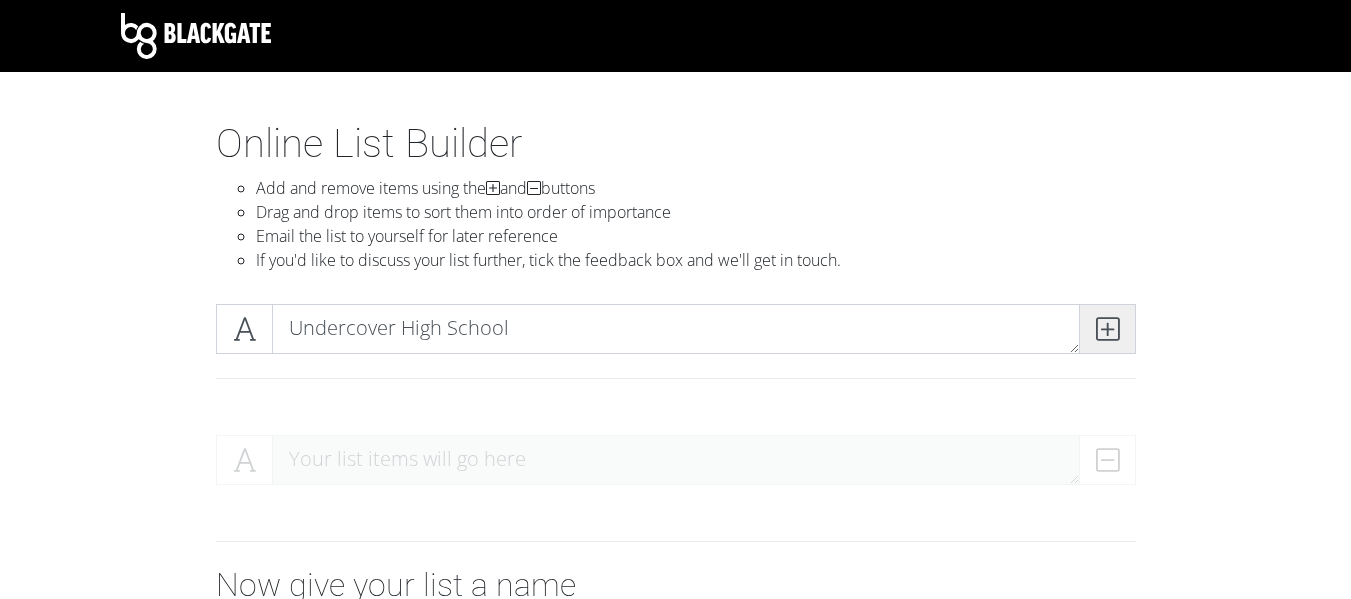click at bounding box center [1107, 329] 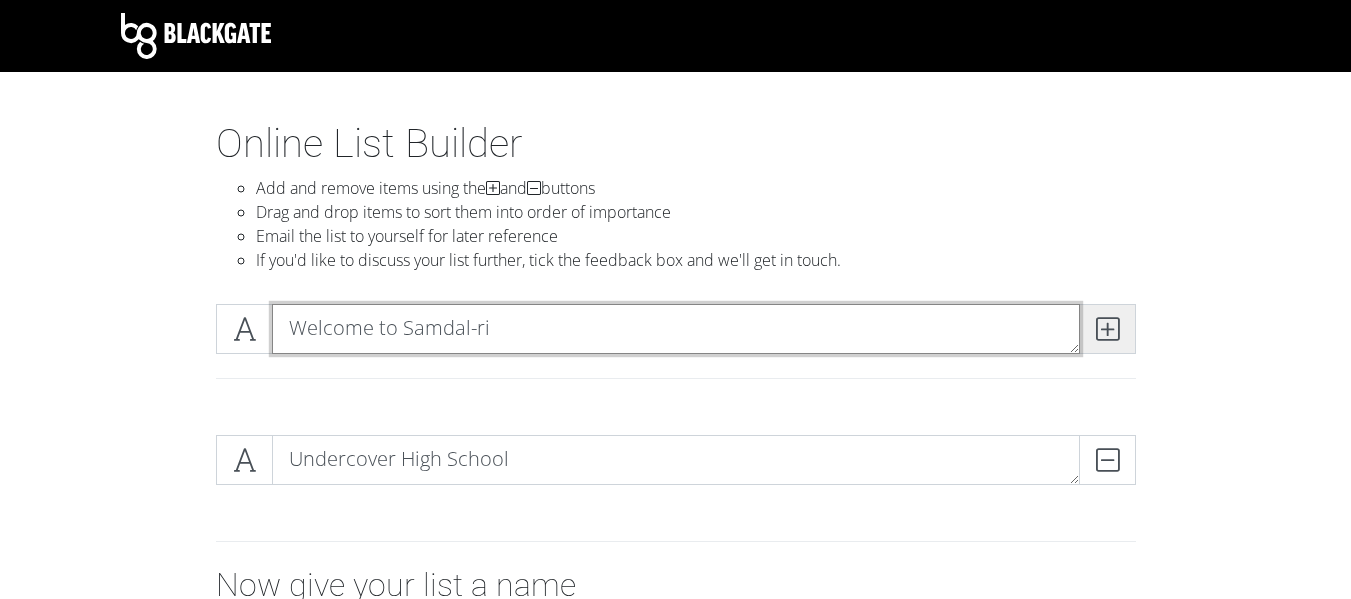 type on "Welcome to Samdal-ri" 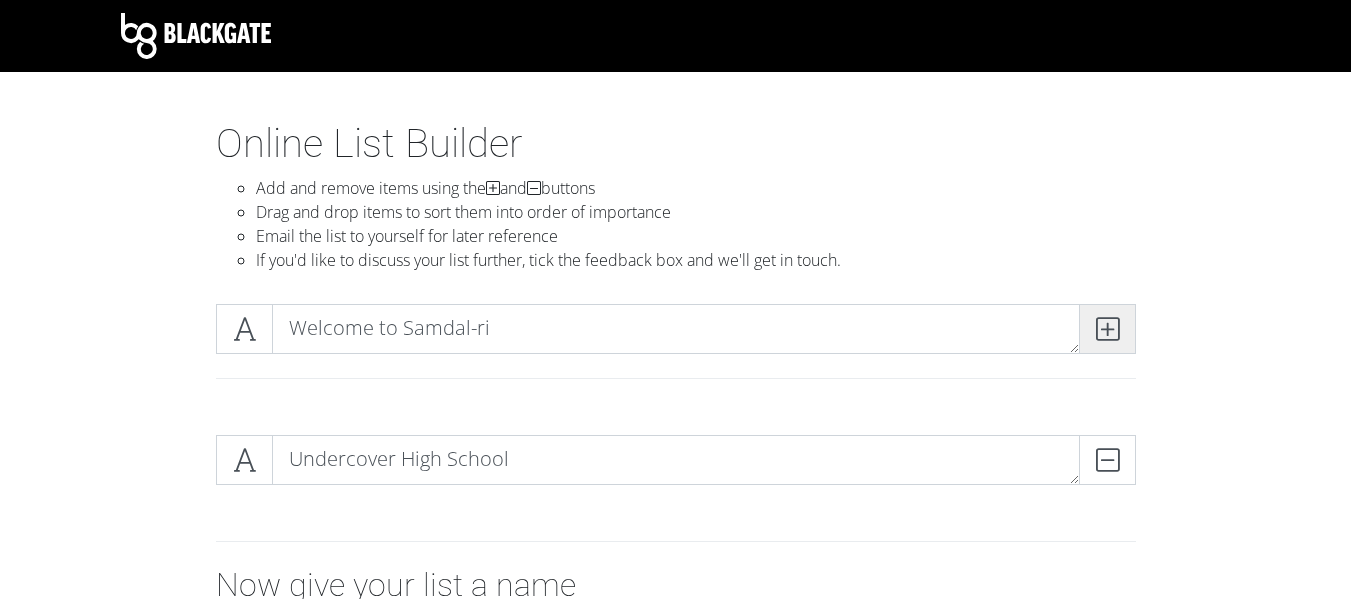 click at bounding box center [1107, 329] 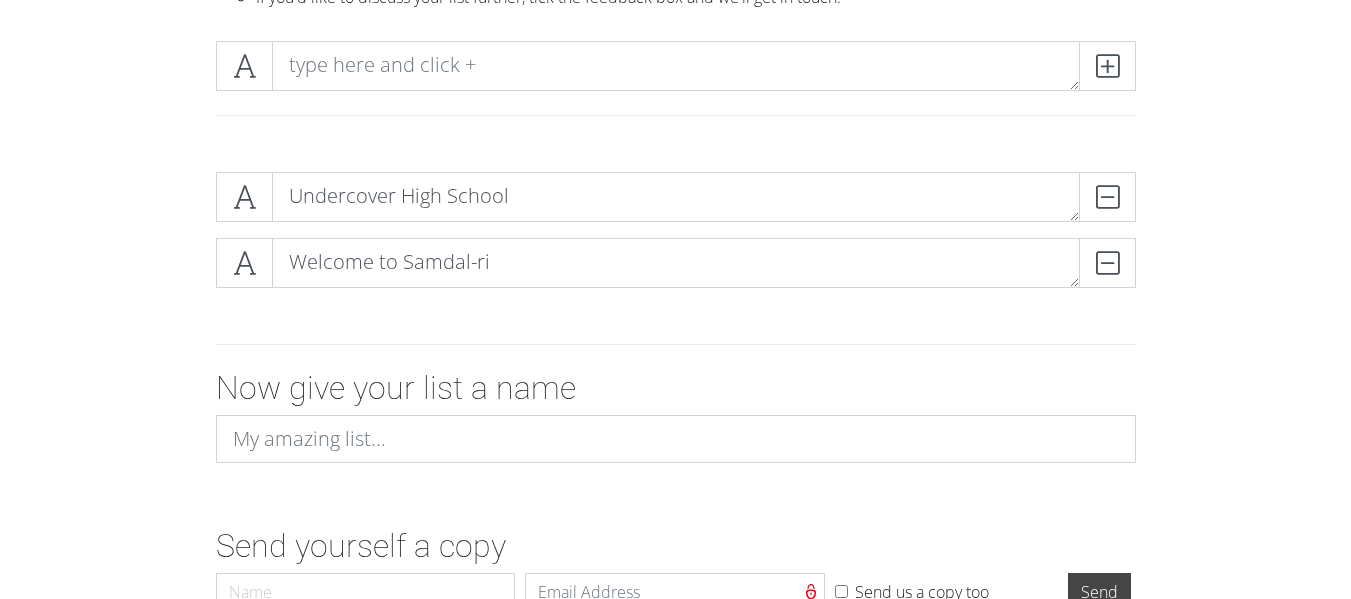 scroll, scrollTop: 285, scrollLeft: 0, axis: vertical 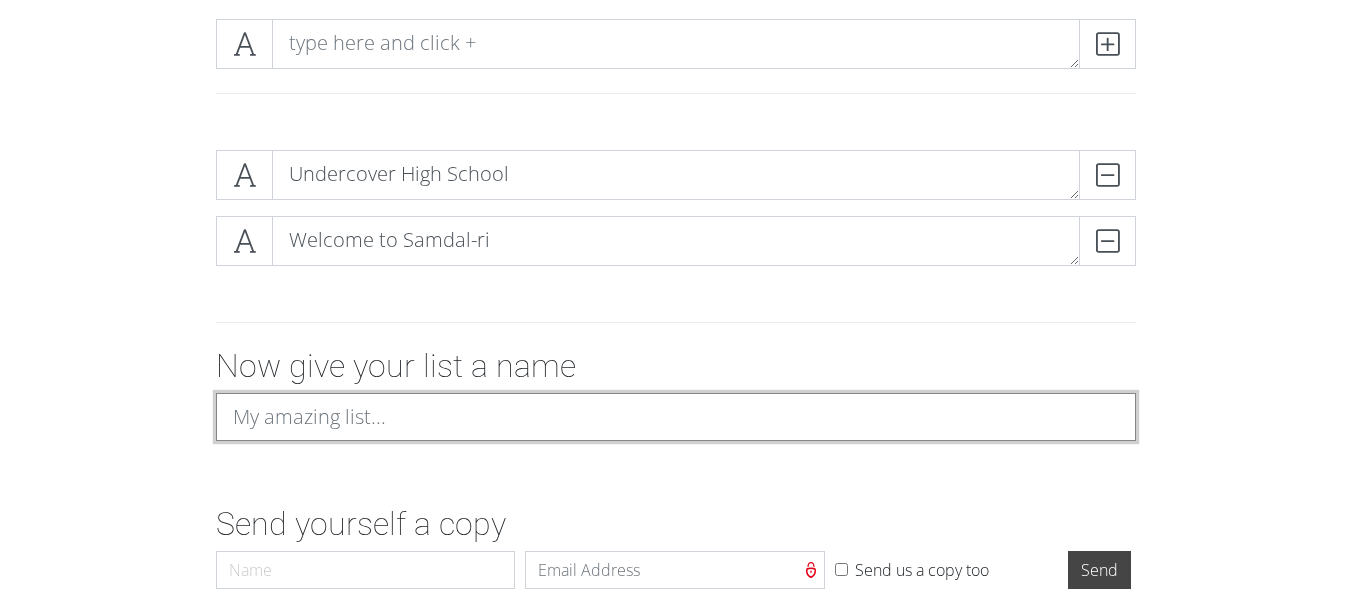 click at bounding box center [676, 417] 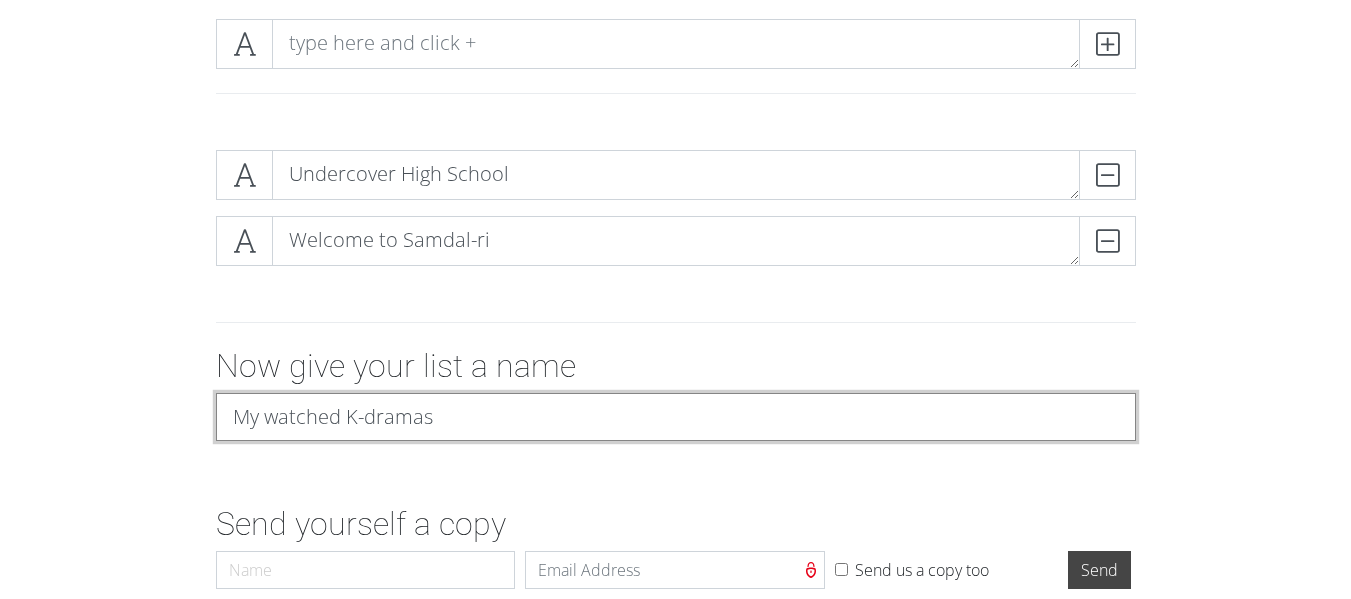 type on "My watched K-dramas" 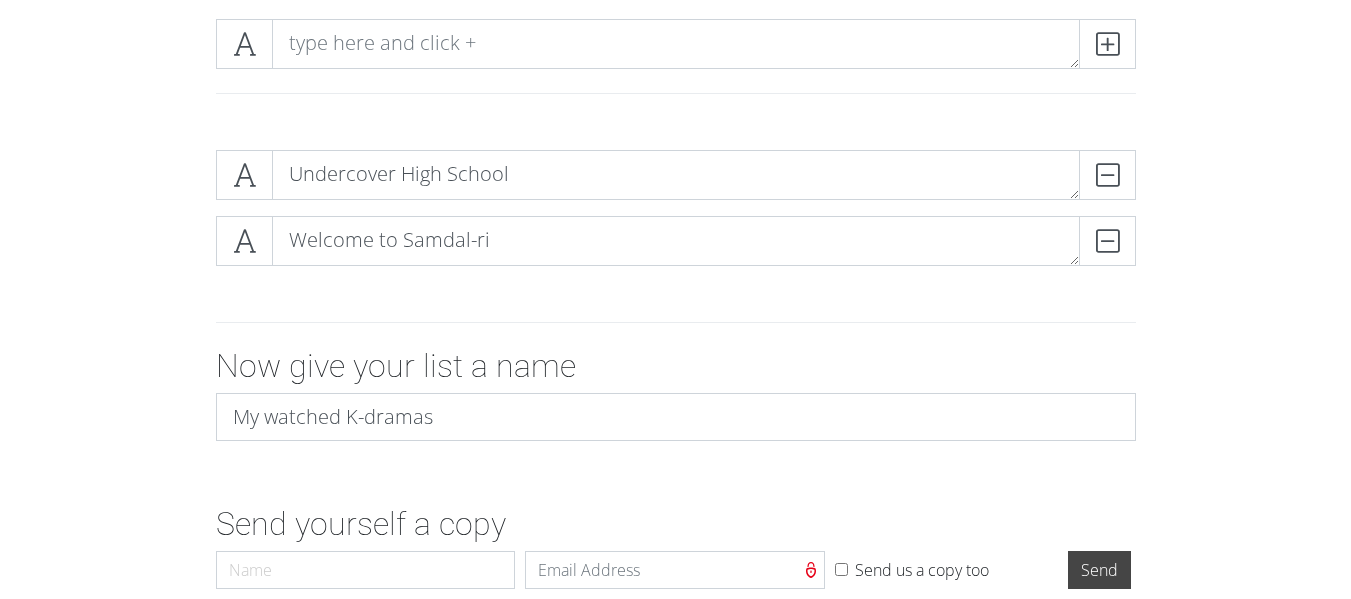 click on "Undercover High School
DELETE
Welcome to Samdal-ri
DELETE
Now give your list a name
My watched K-dramas
Send yourself a copy
Name
Email
Send us a copy too
Send" at bounding box center [675, 366] 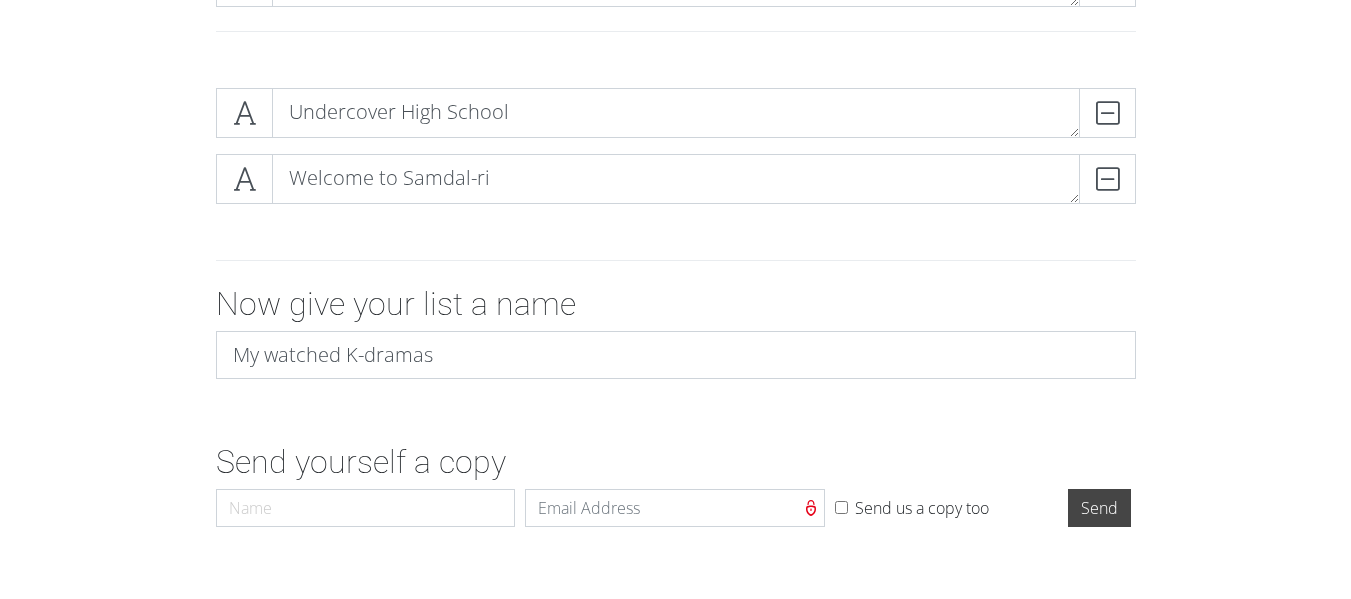 scroll, scrollTop: 187, scrollLeft: 0, axis: vertical 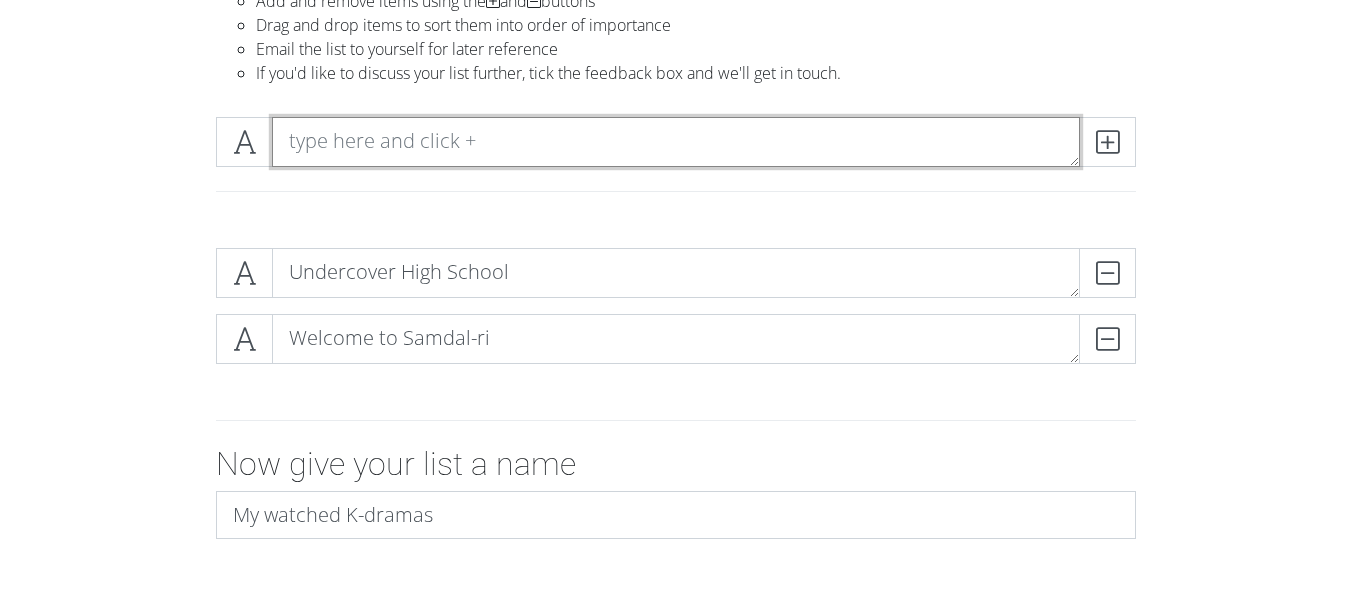 click at bounding box center (676, 142) 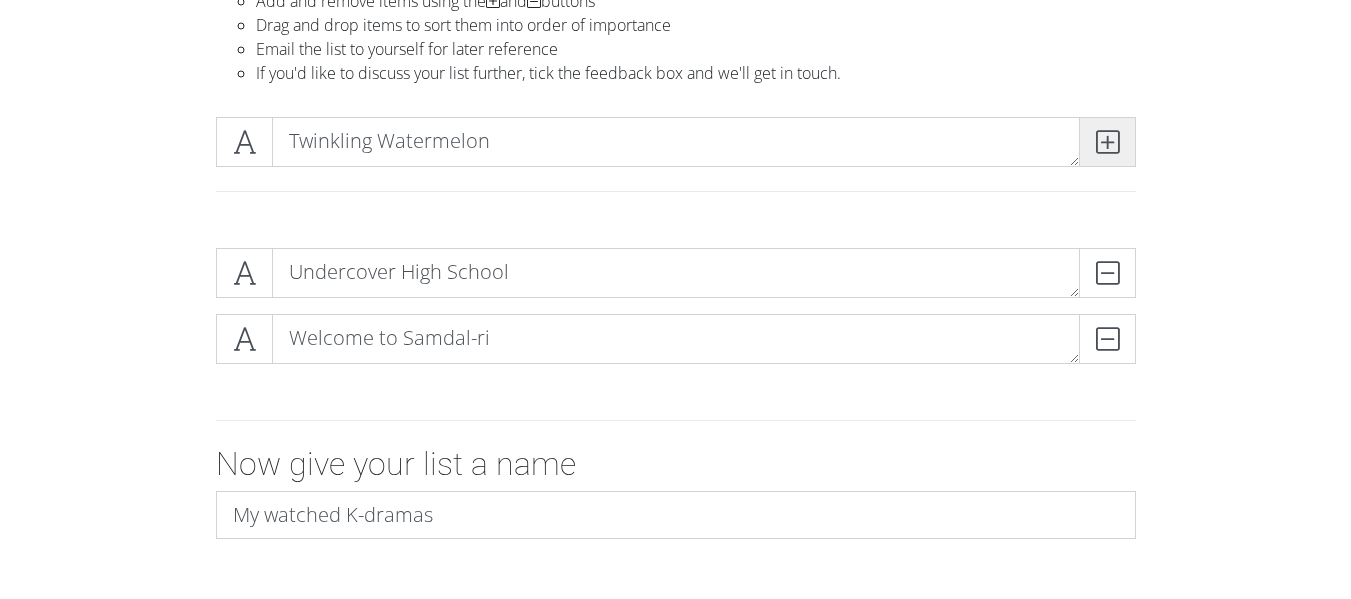 click at bounding box center [1107, 142] 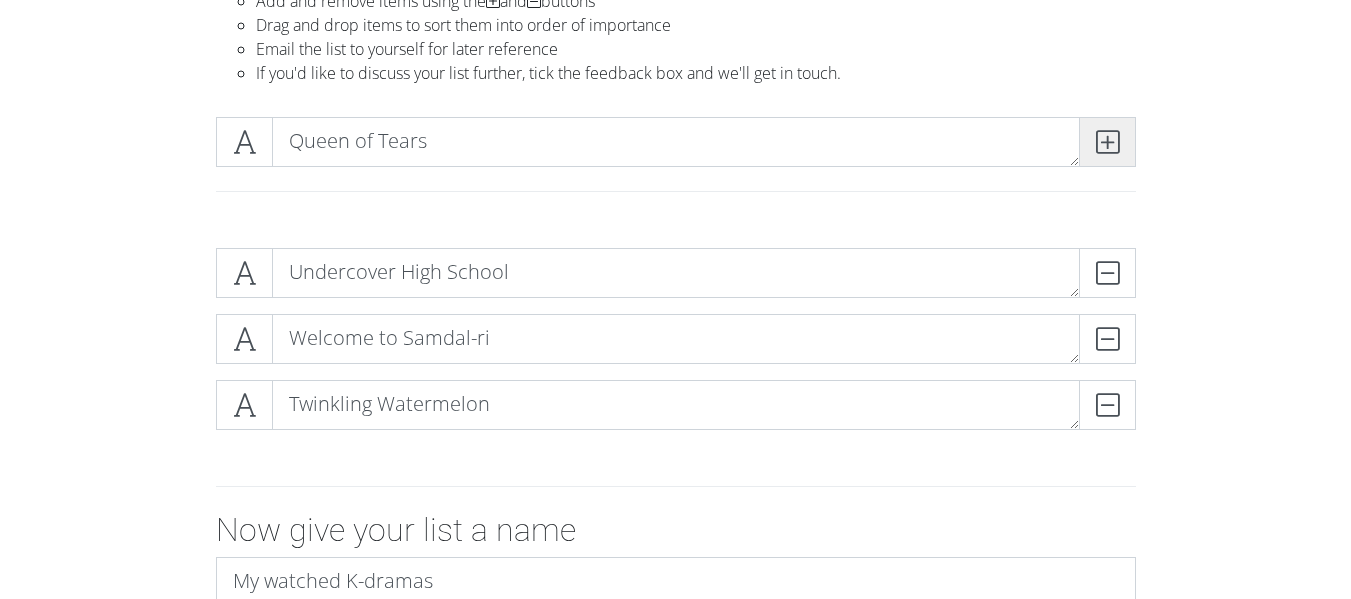 click at bounding box center (1107, 142) 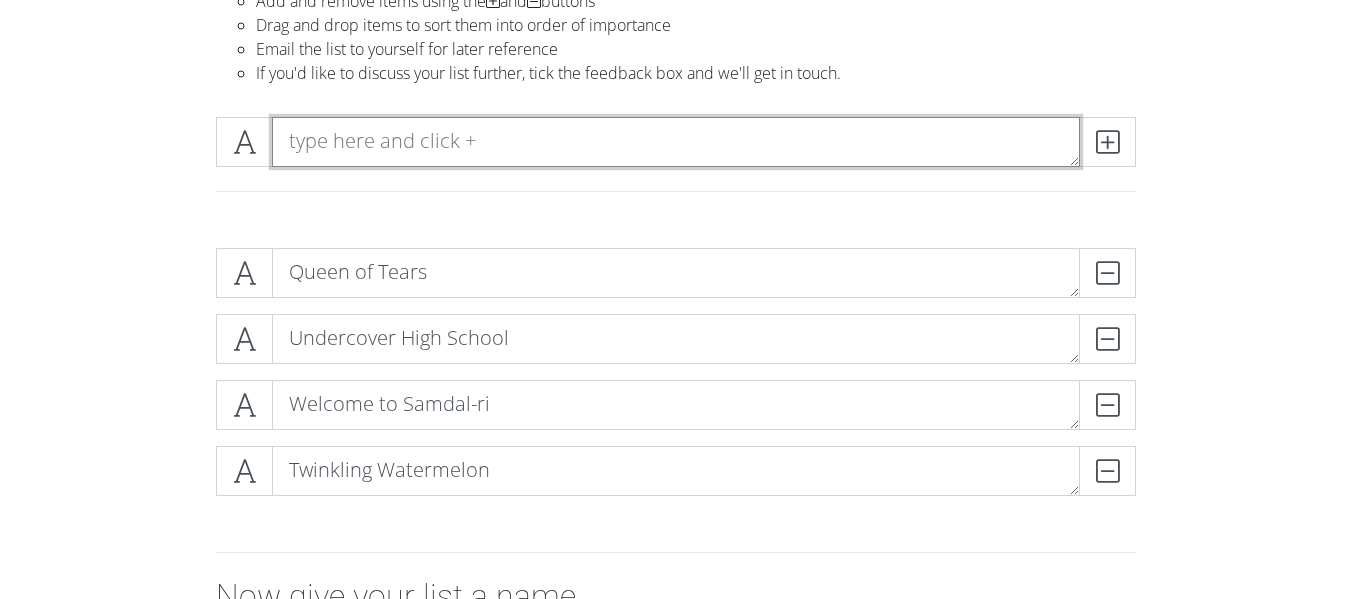 click at bounding box center [676, 142] 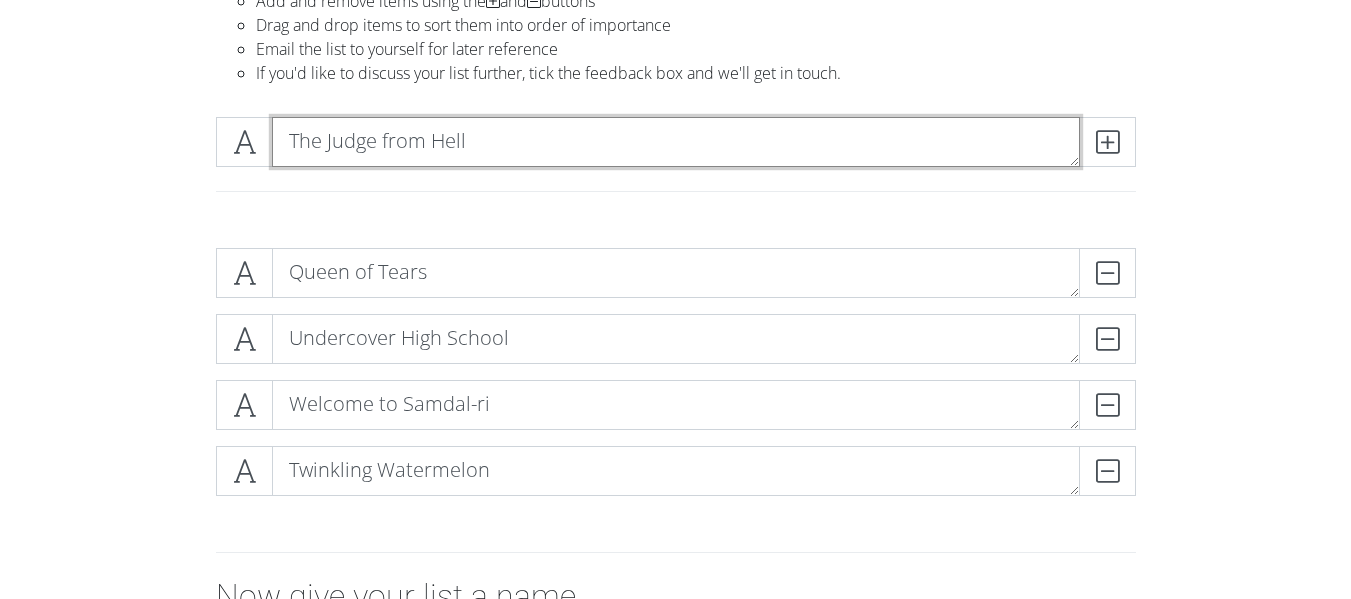 click on "The Judge from Hell" at bounding box center (676, 142) 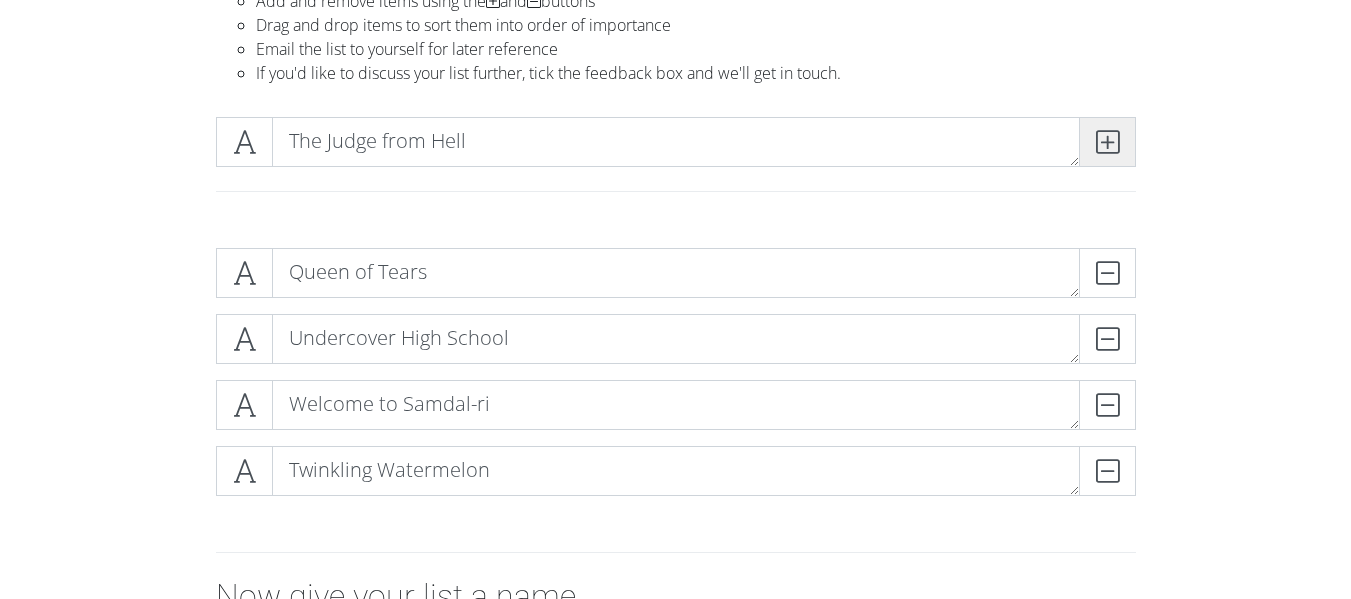 click at bounding box center (1107, 142) 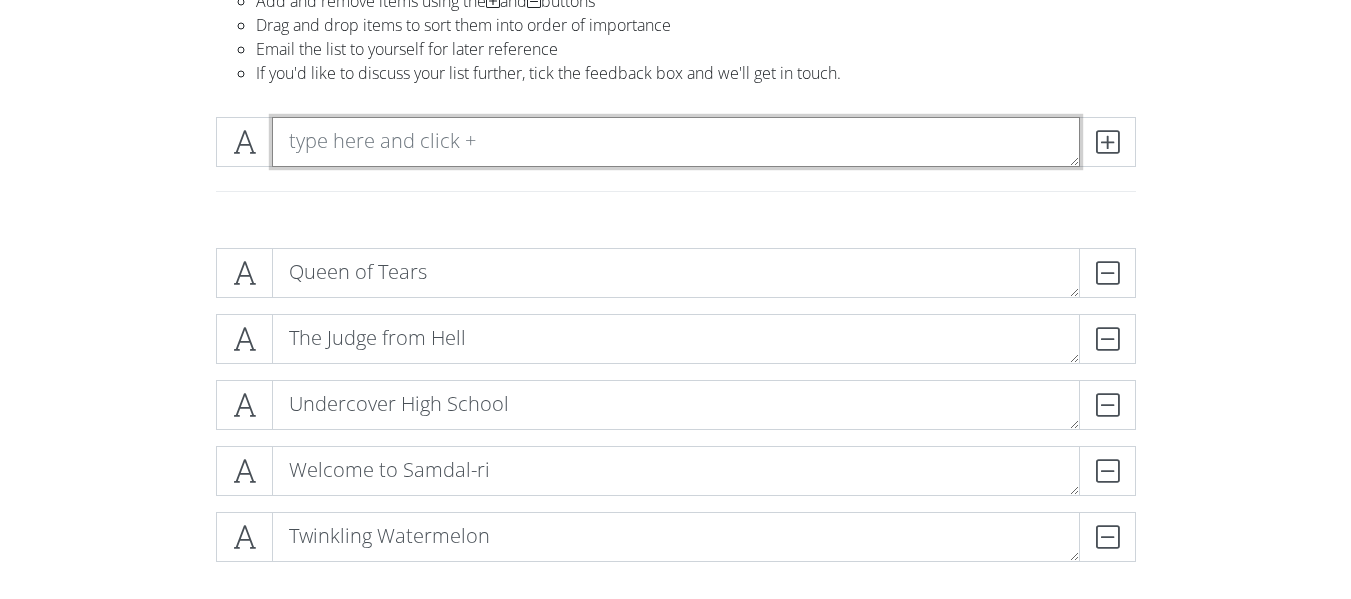 click at bounding box center [676, 142] 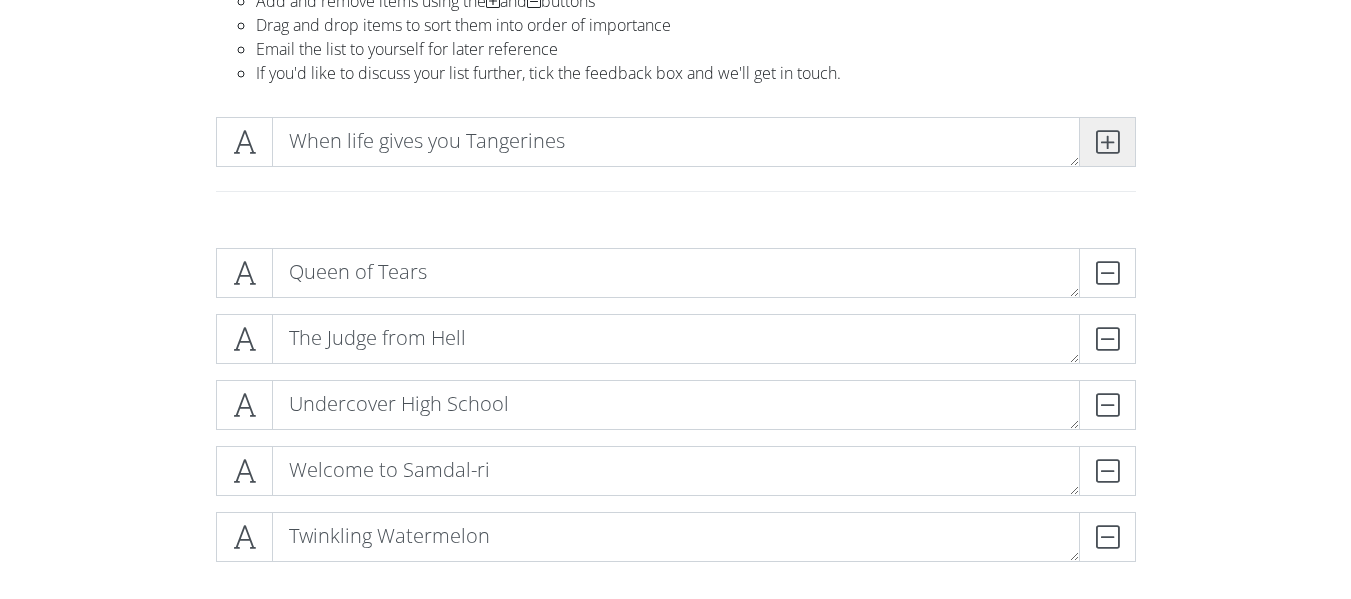 click at bounding box center [1107, 142] 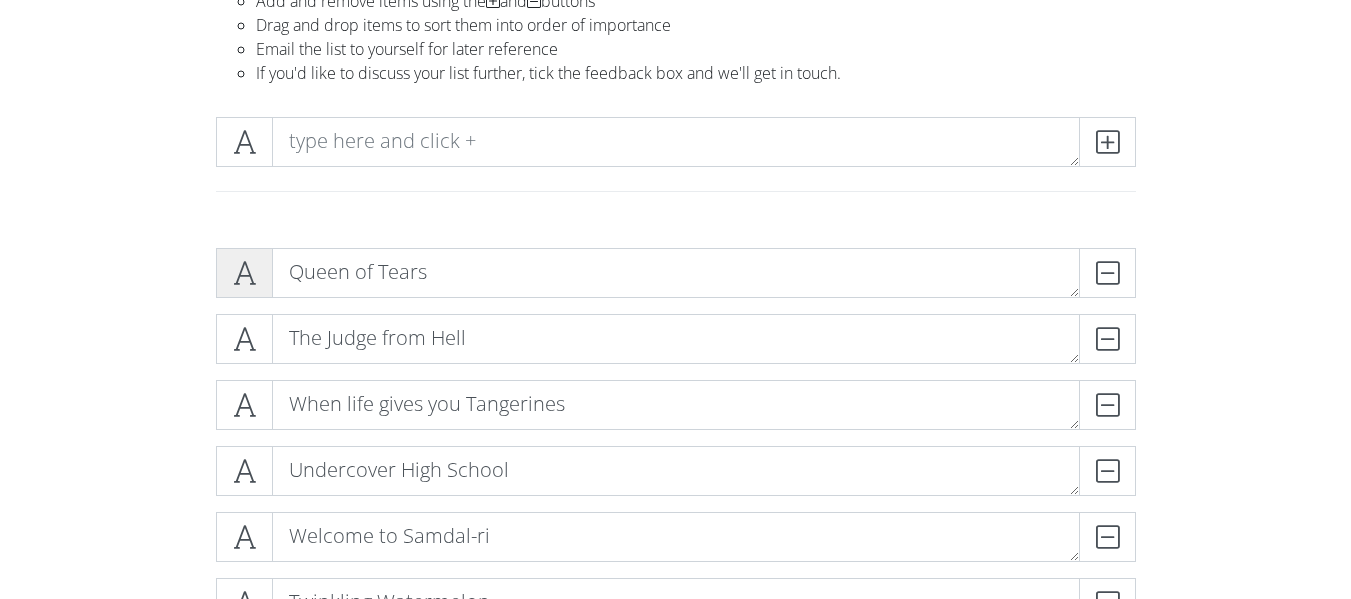 click at bounding box center [244, 273] 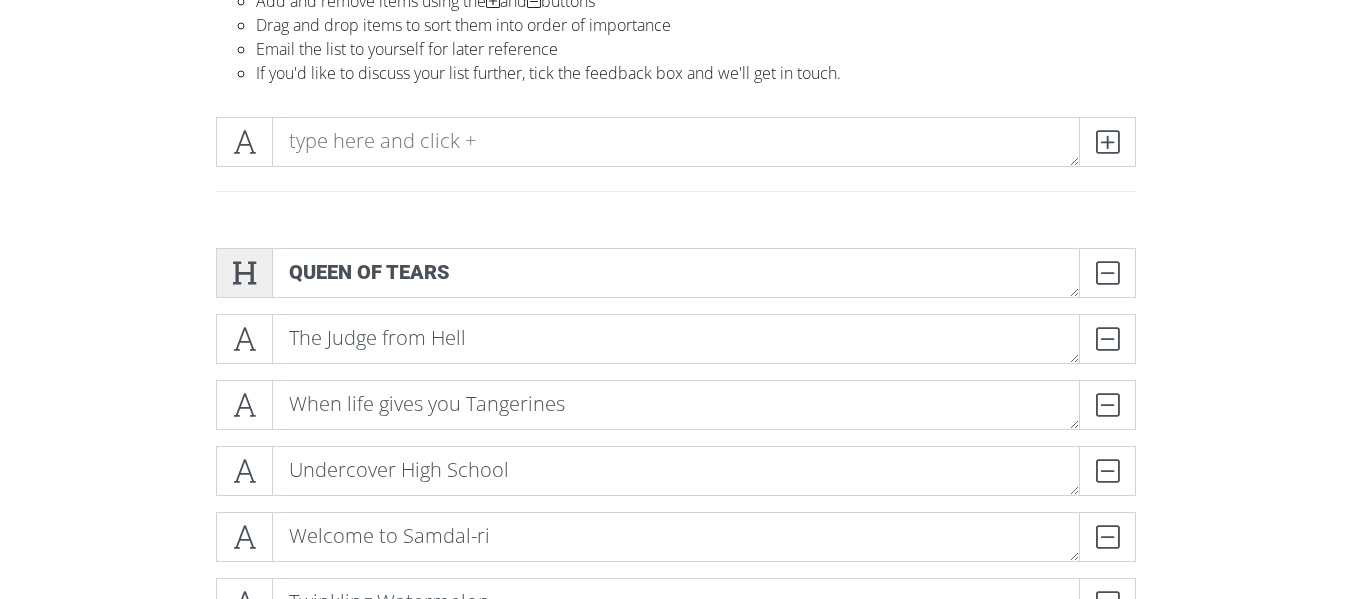 click at bounding box center (244, 273) 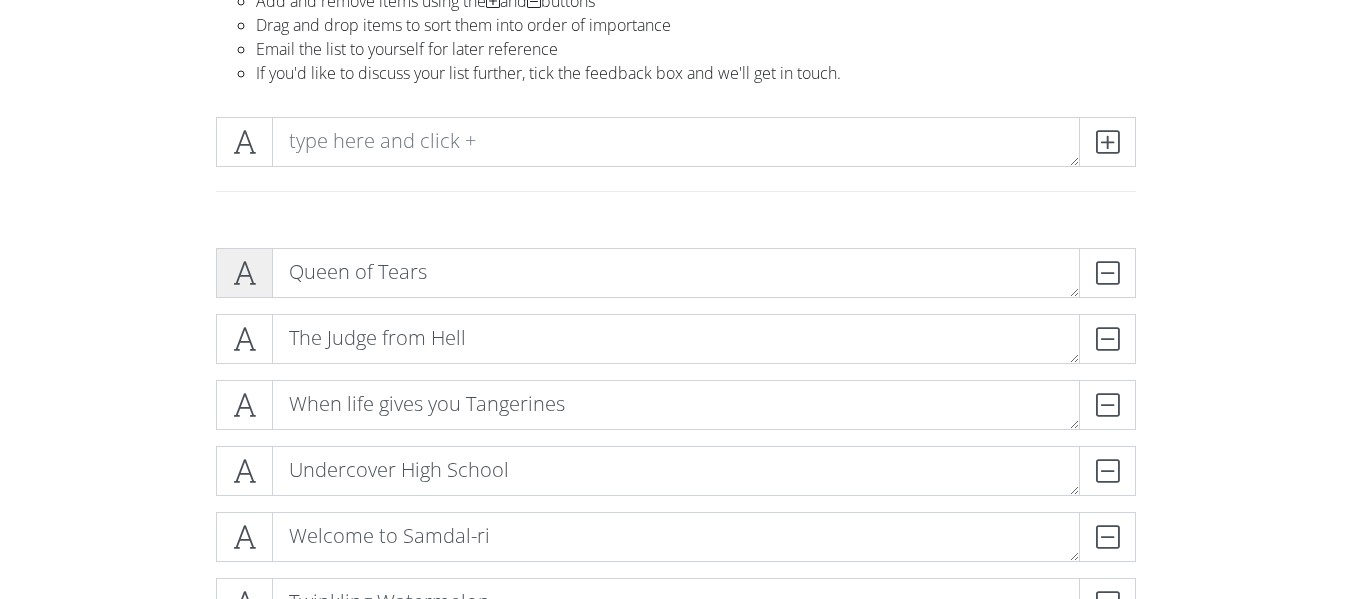 click at bounding box center (244, 273) 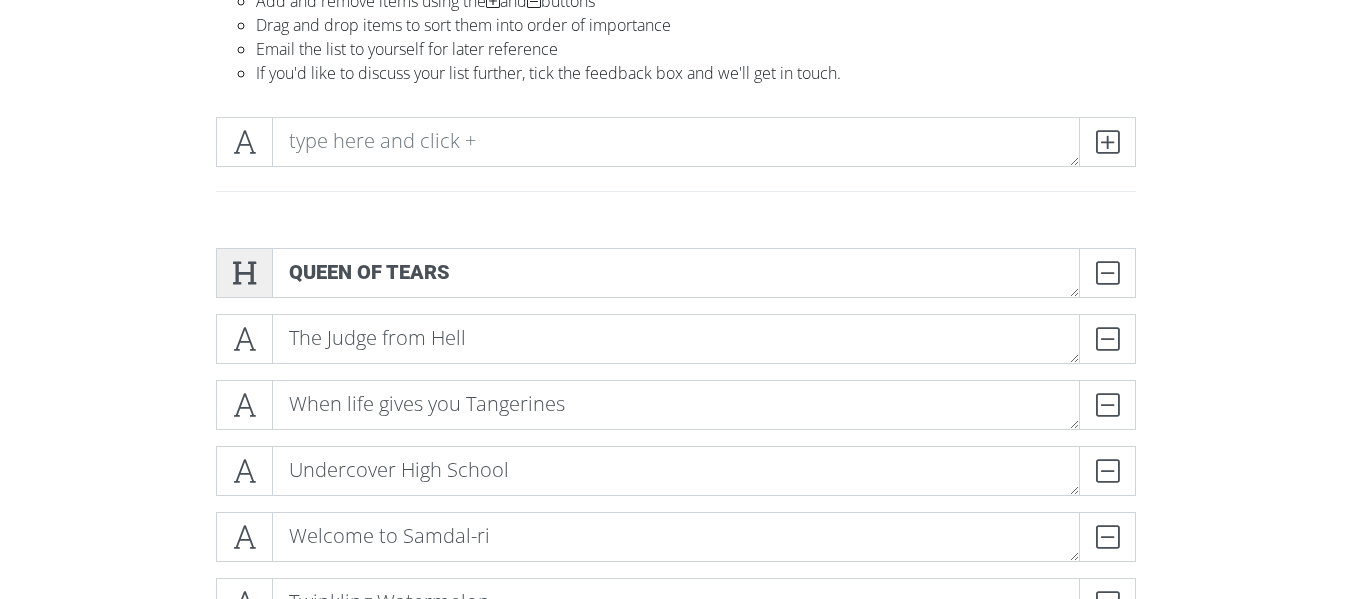 click at bounding box center (244, 273) 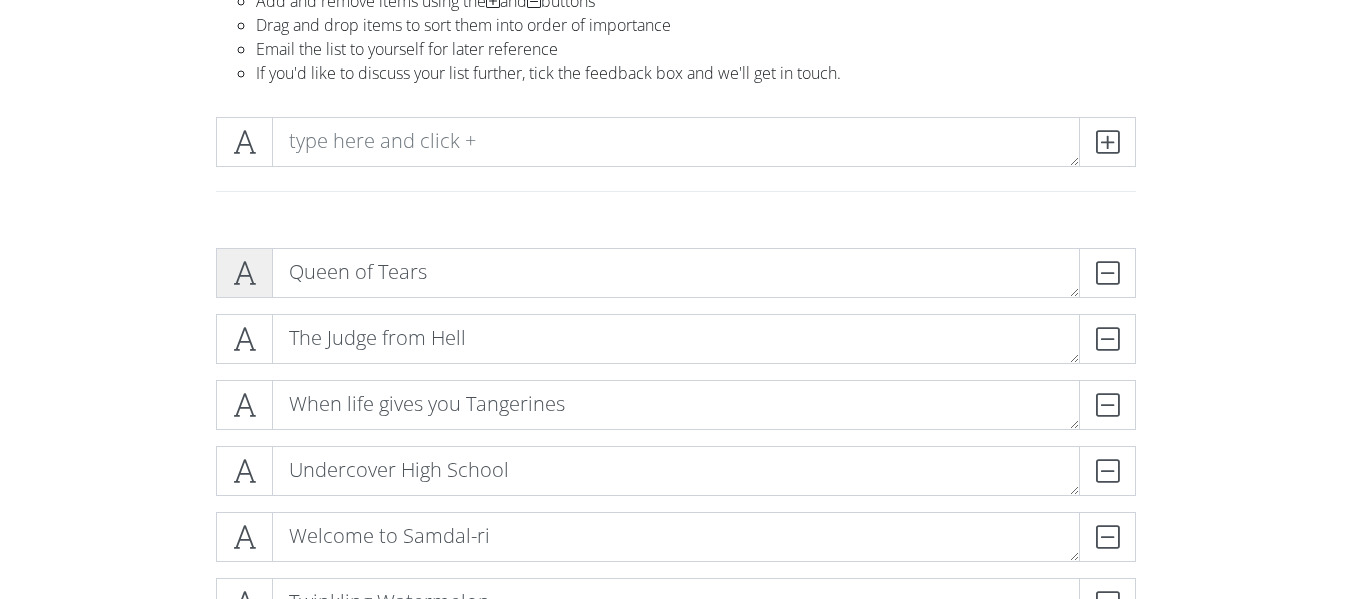 click at bounding box center (244, 273) 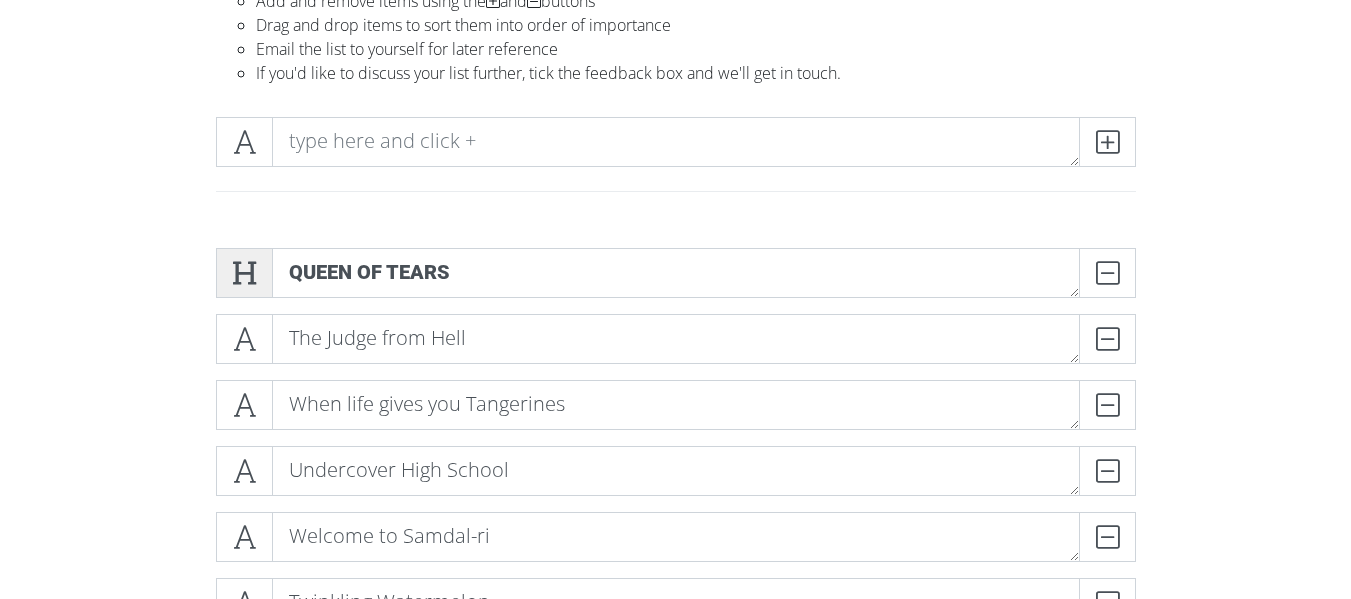 click at bounding box center [244, 273] 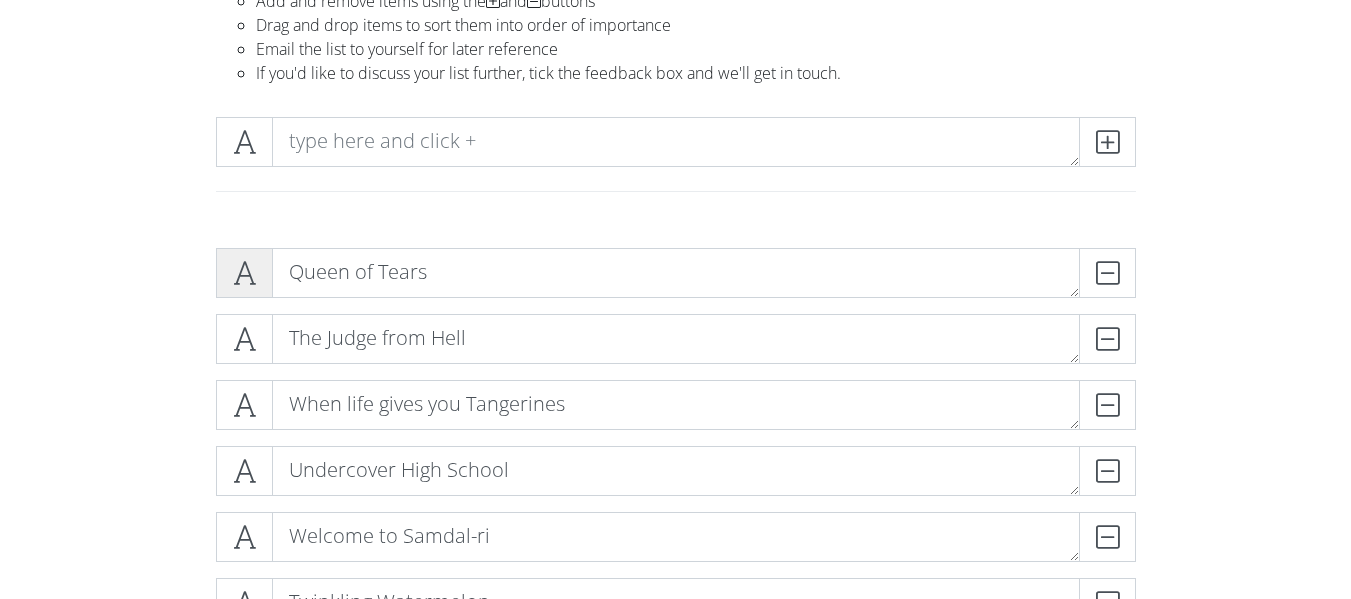 click at bounding box center (244, 273) 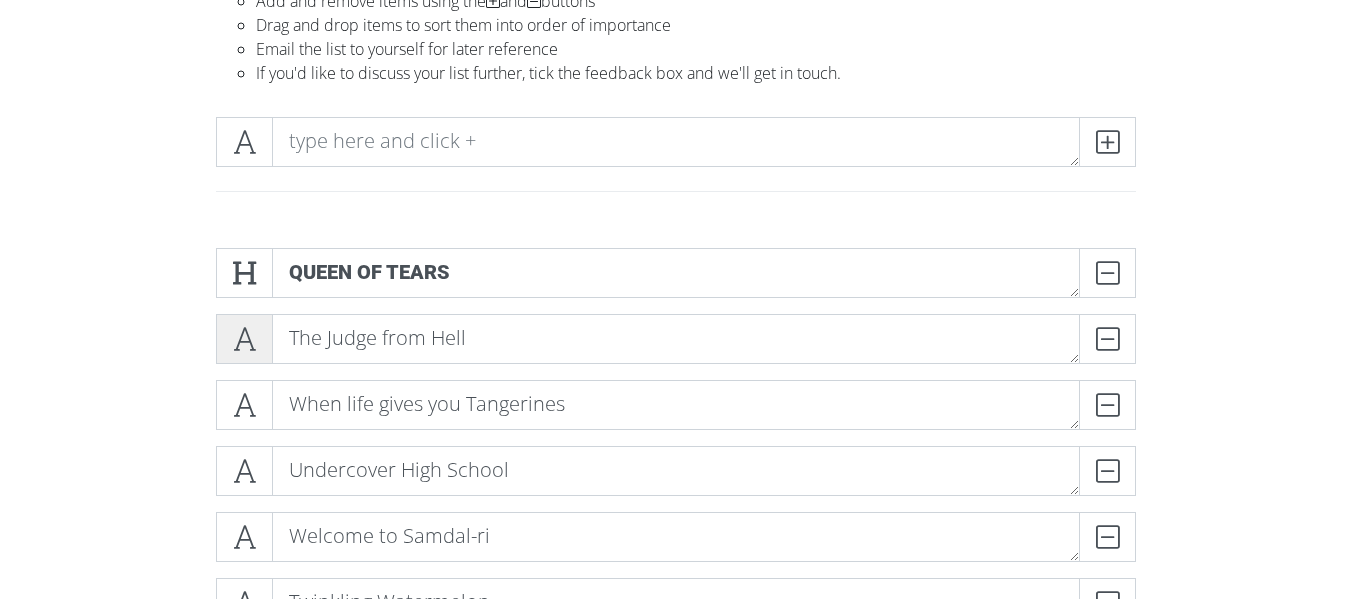 click at bounding box center [244, 339] 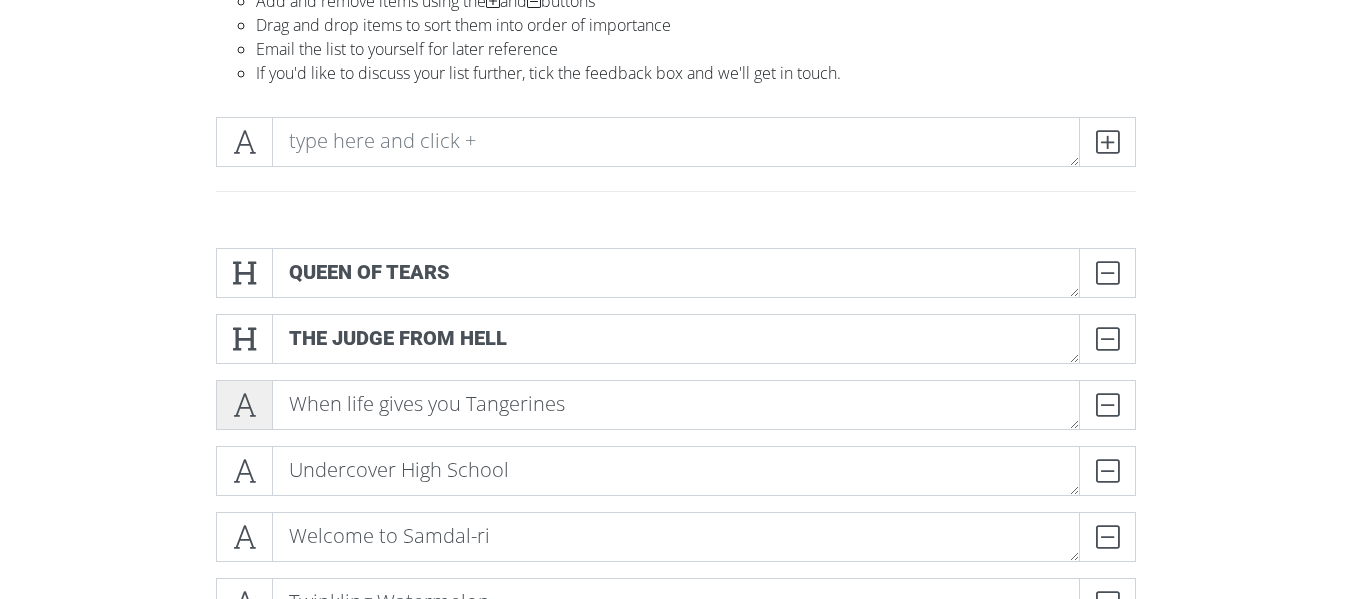 click at bounding box center (244, 405) 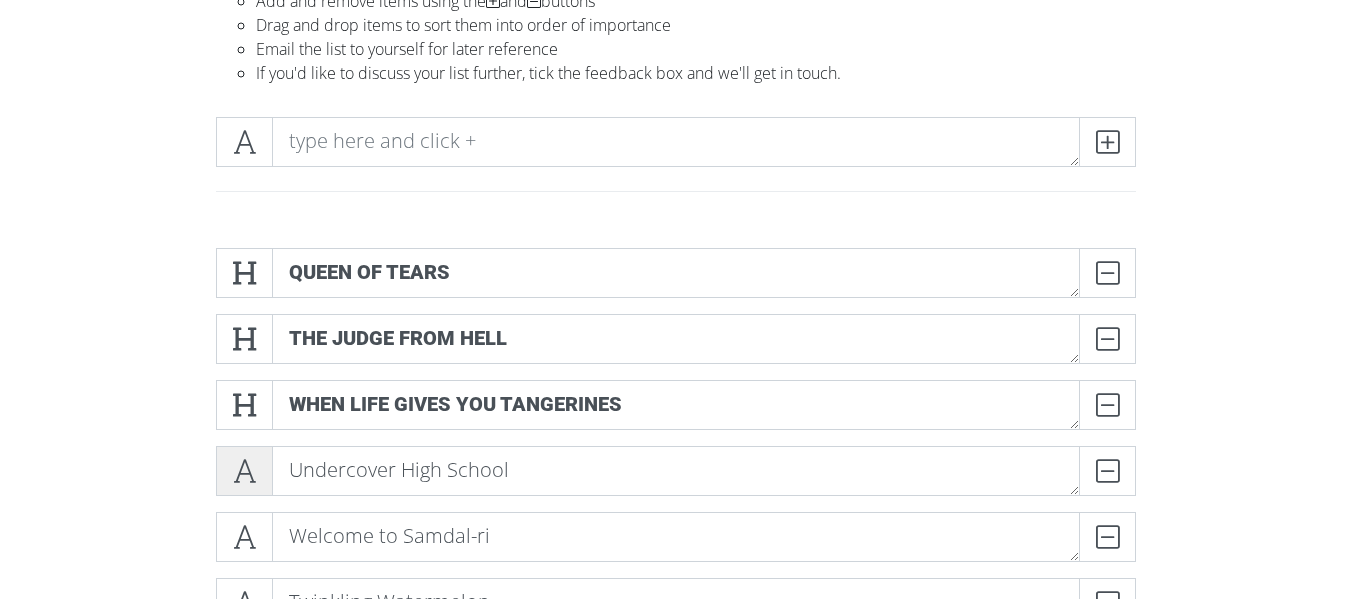 click at bounding box center (244, 471) 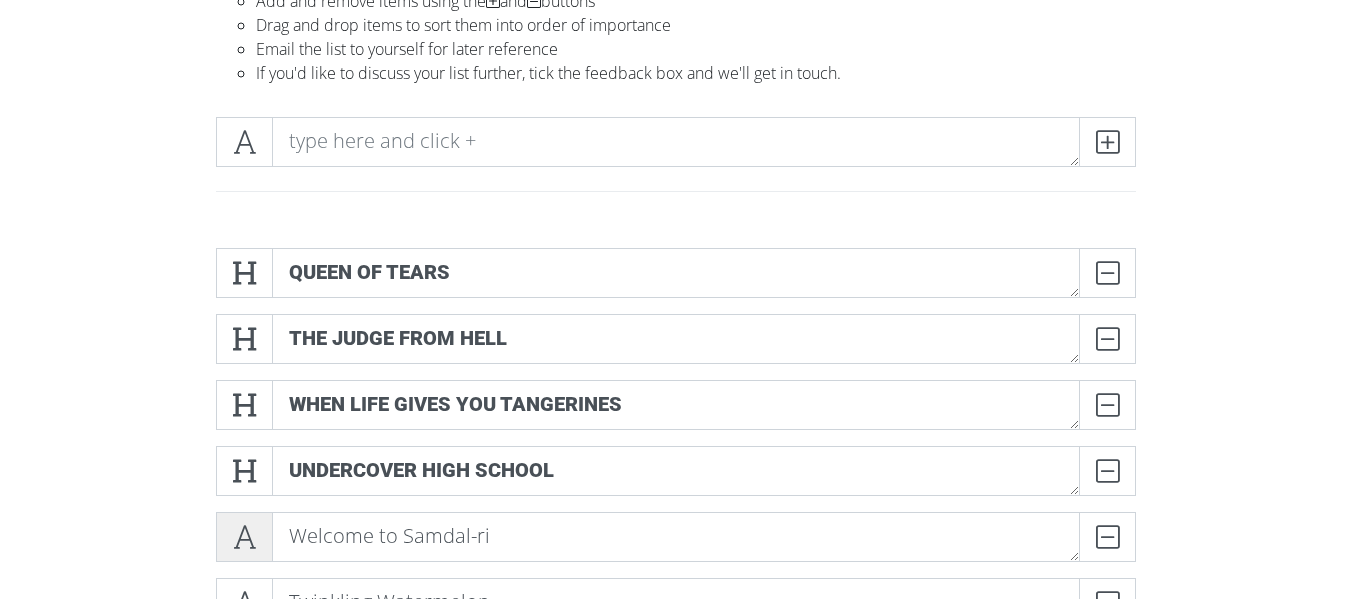 click at bounding box center (244, 537) 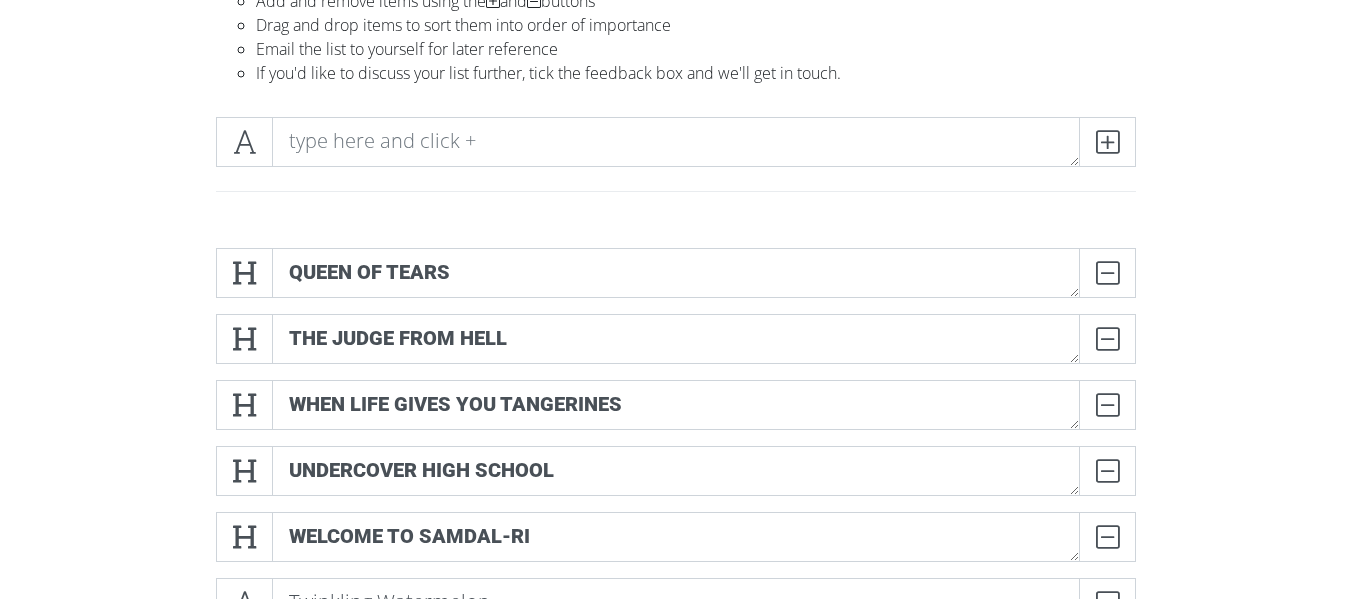 click on "Queen of Tears
DELETE
The Judge from Hell
DELETE
When life gives you Tangerines
DELETE
Undercover High School
DELETE
Welcome to Samdal-ri
DELETE
Twinkling Watermelon
DELETE" at bounding box center (676, 446) 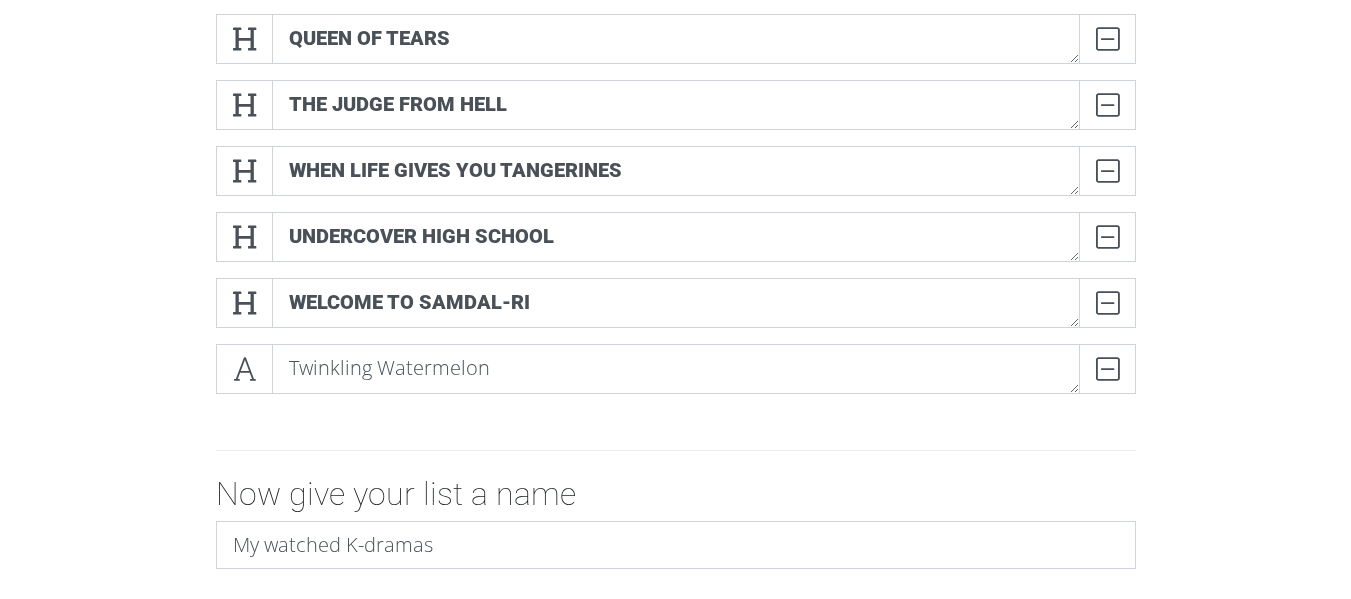 scroll, scrollTop: 467, scrollLeft: 0, axis: vertical 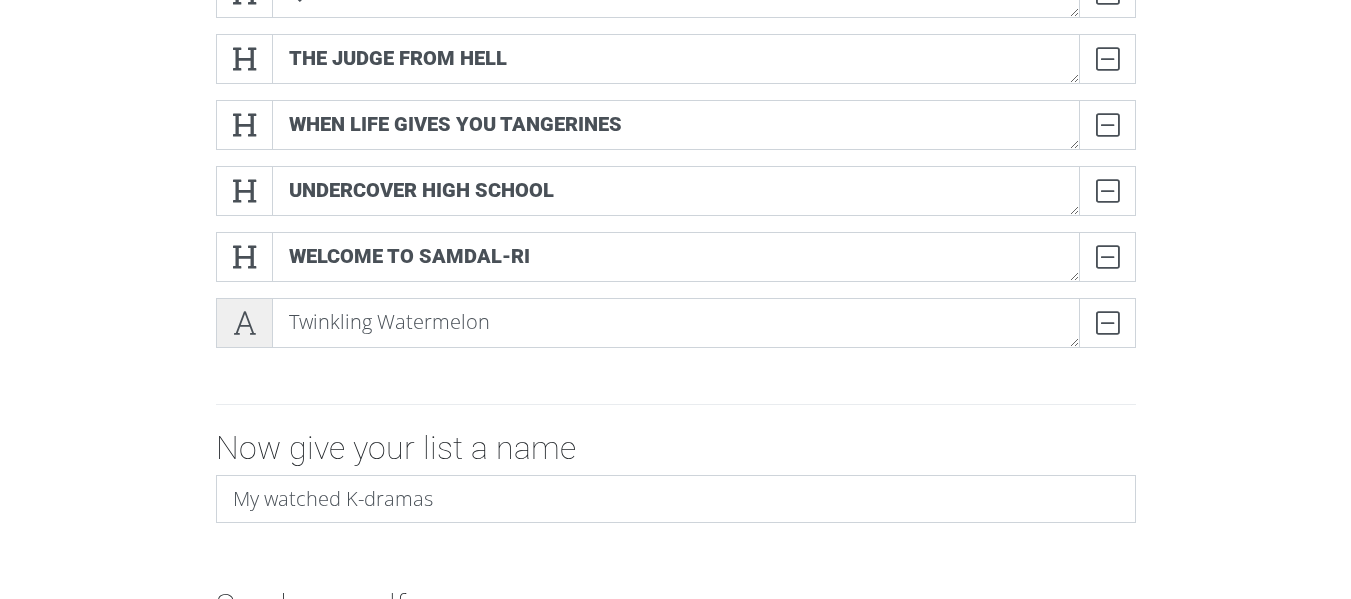 click at bounding box center [244, 323] 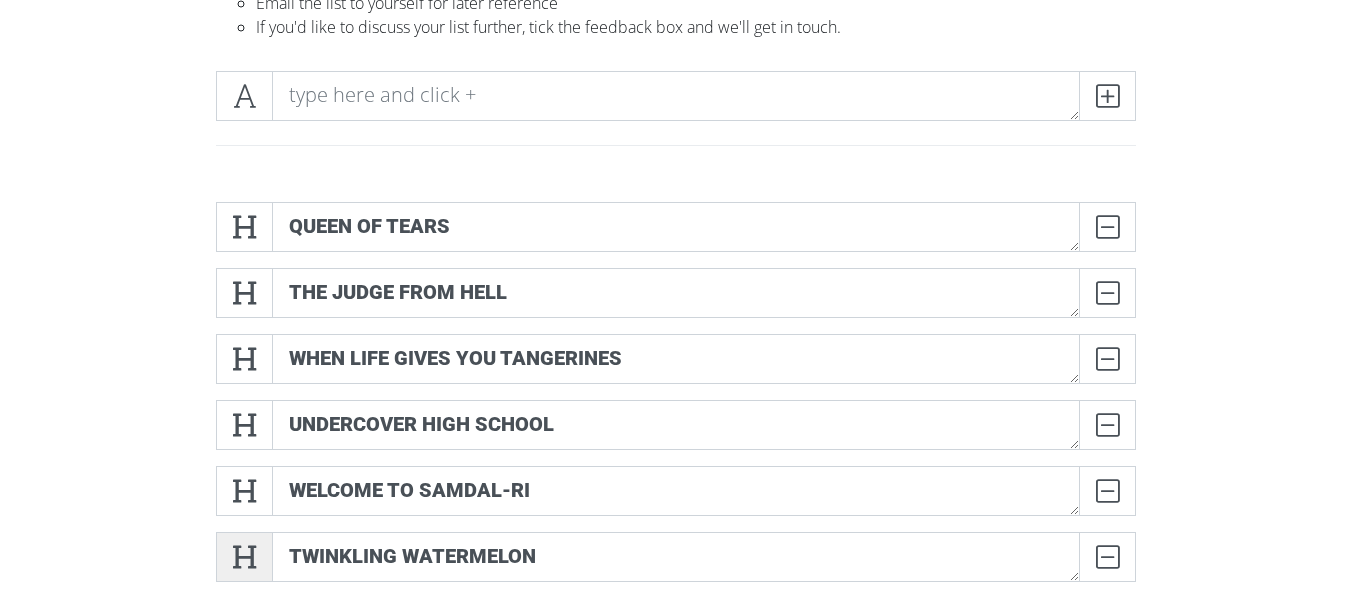scroll, scrollTop: 187, scrollLeft: 0, axis: vertical 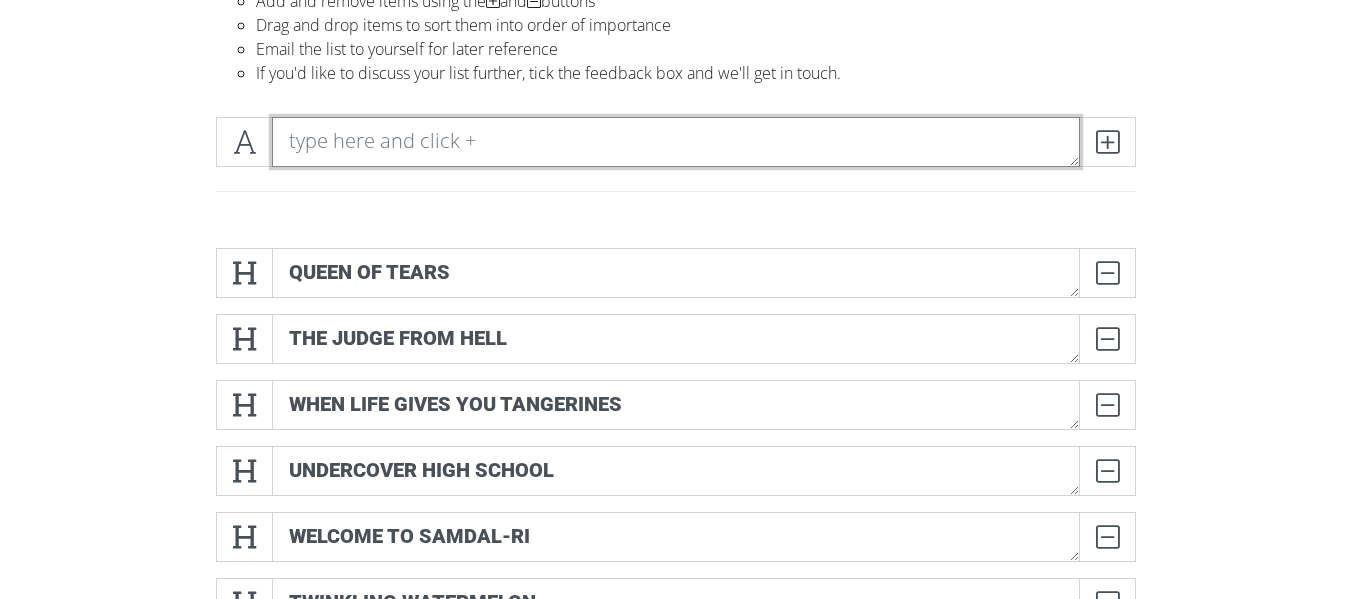 click at bounding box center (676, 142) 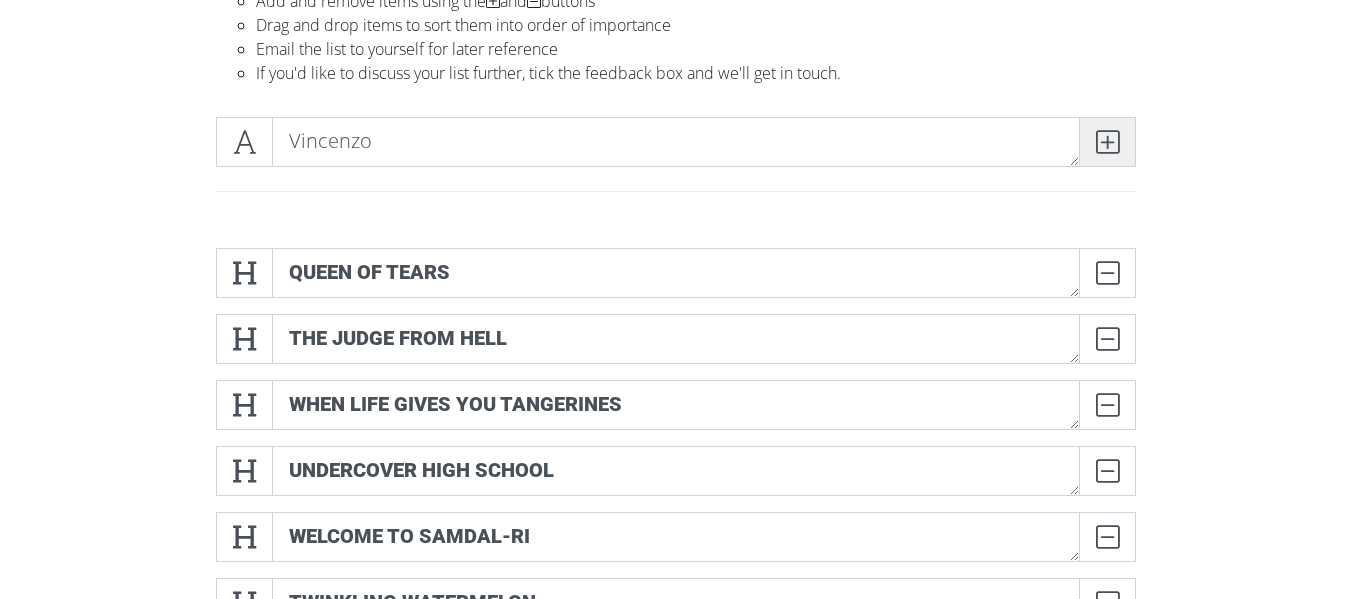 click at bounding box center (1107, 142) 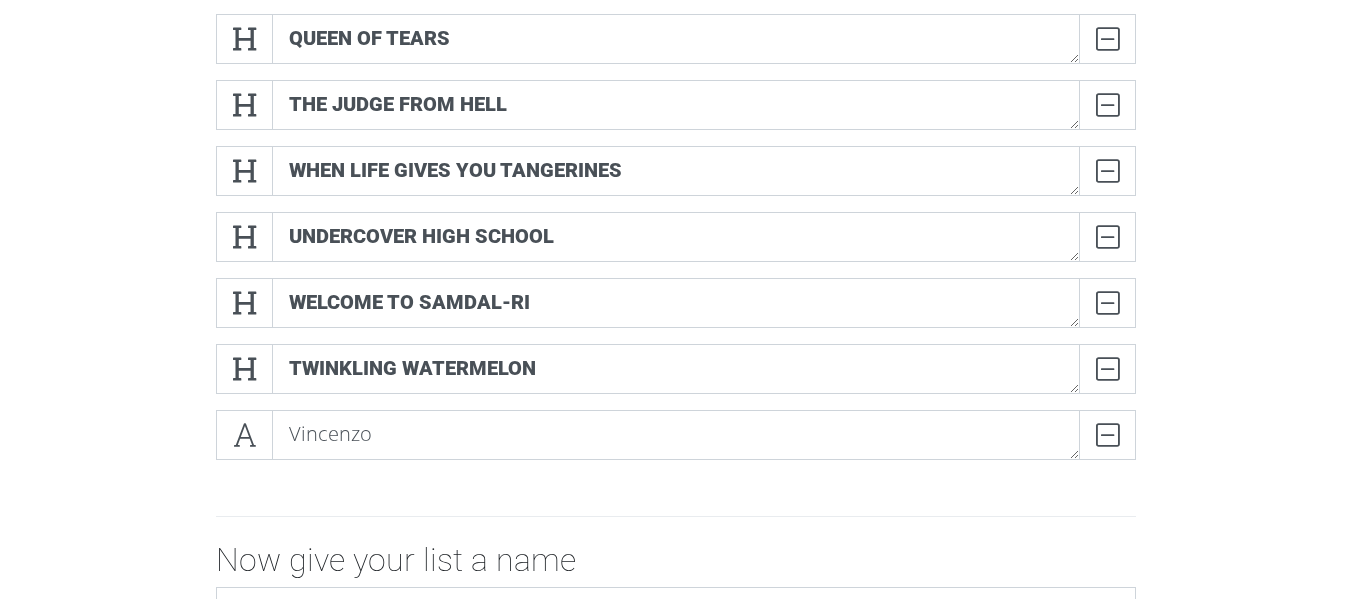 scroll, scrollTop: 437, scrollLeft: 0, axis: vertical 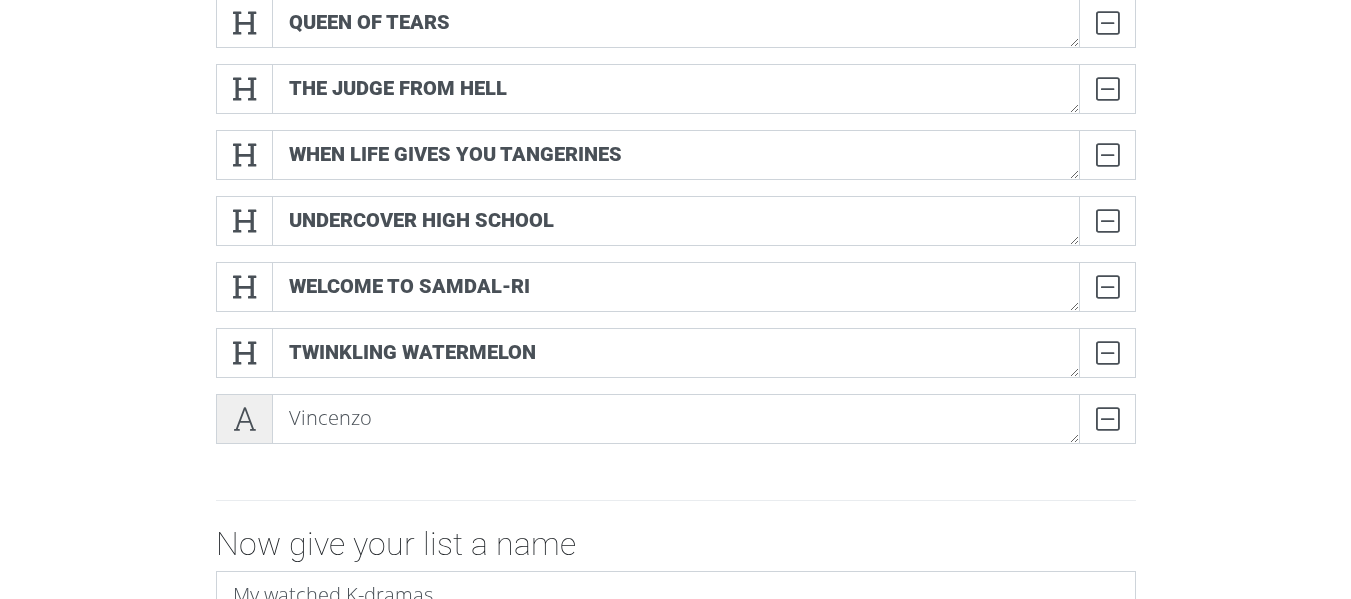 click at bounding box center (244, 419) 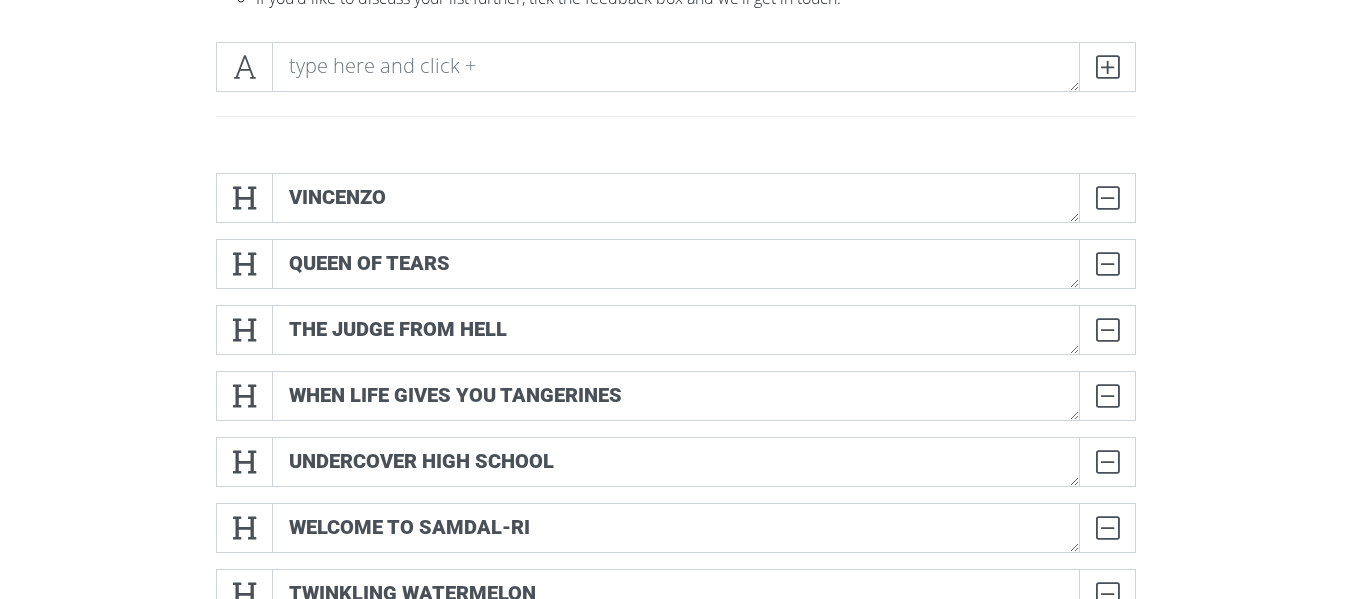 scroll, scrollTop: 258, scrollLeft: 0, axis: vertical 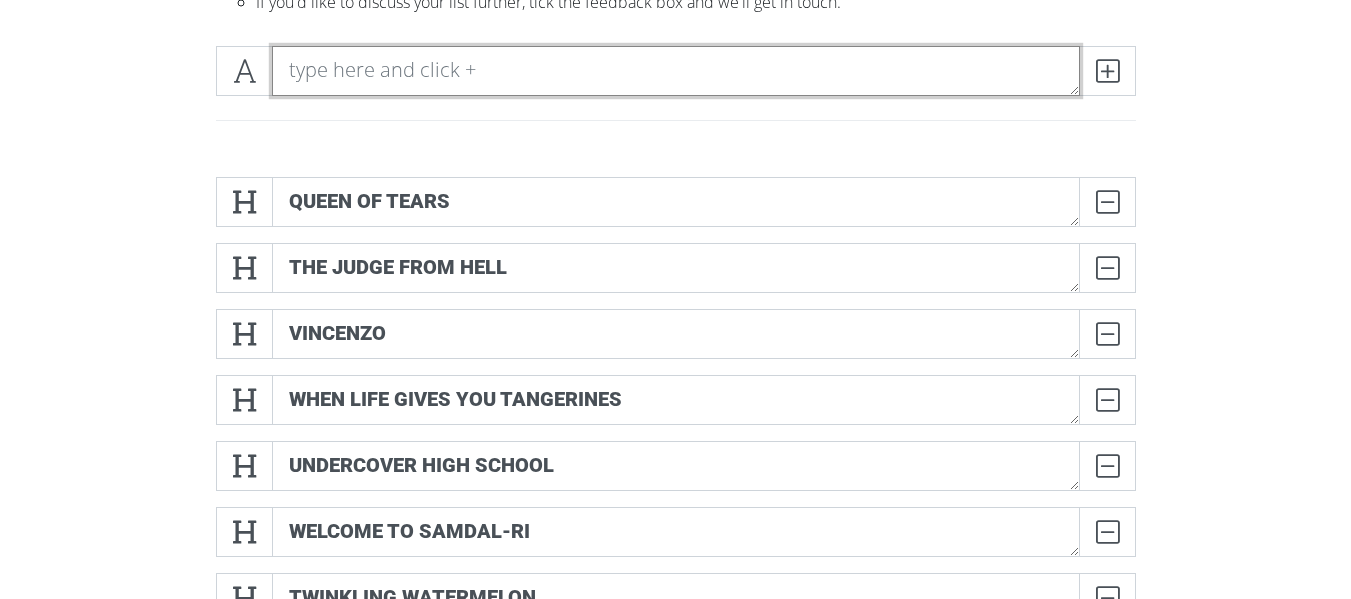 click at bounding box center (676, 71) 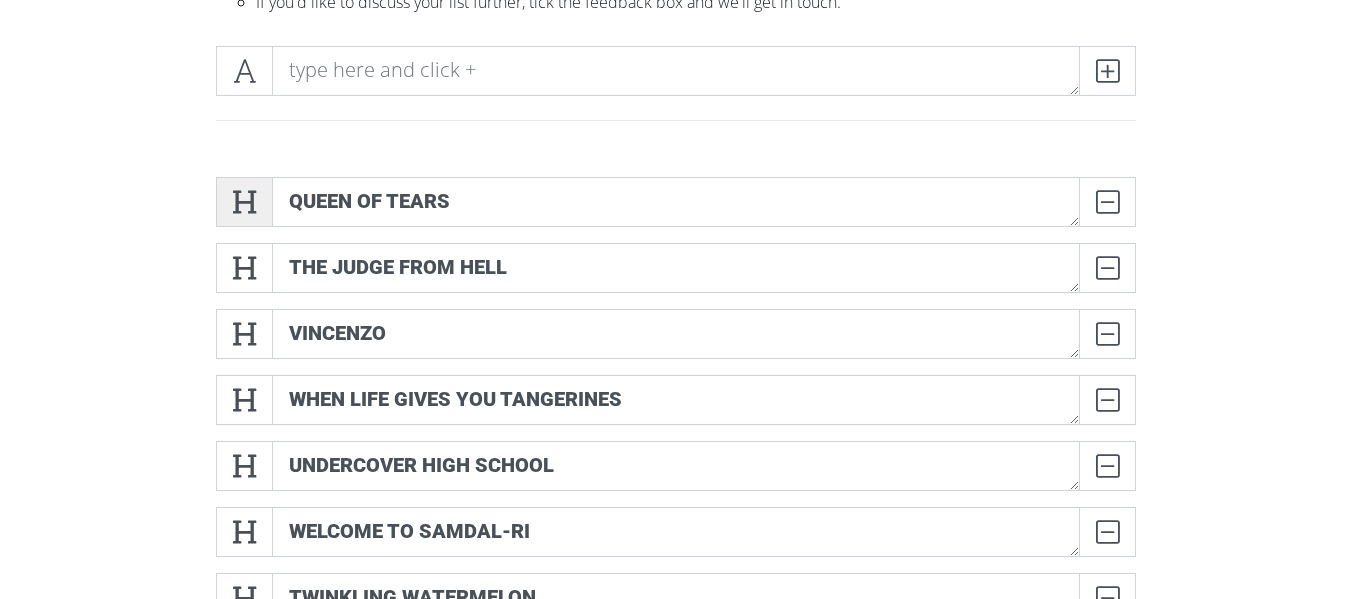 click at bounding box center [244, 202] 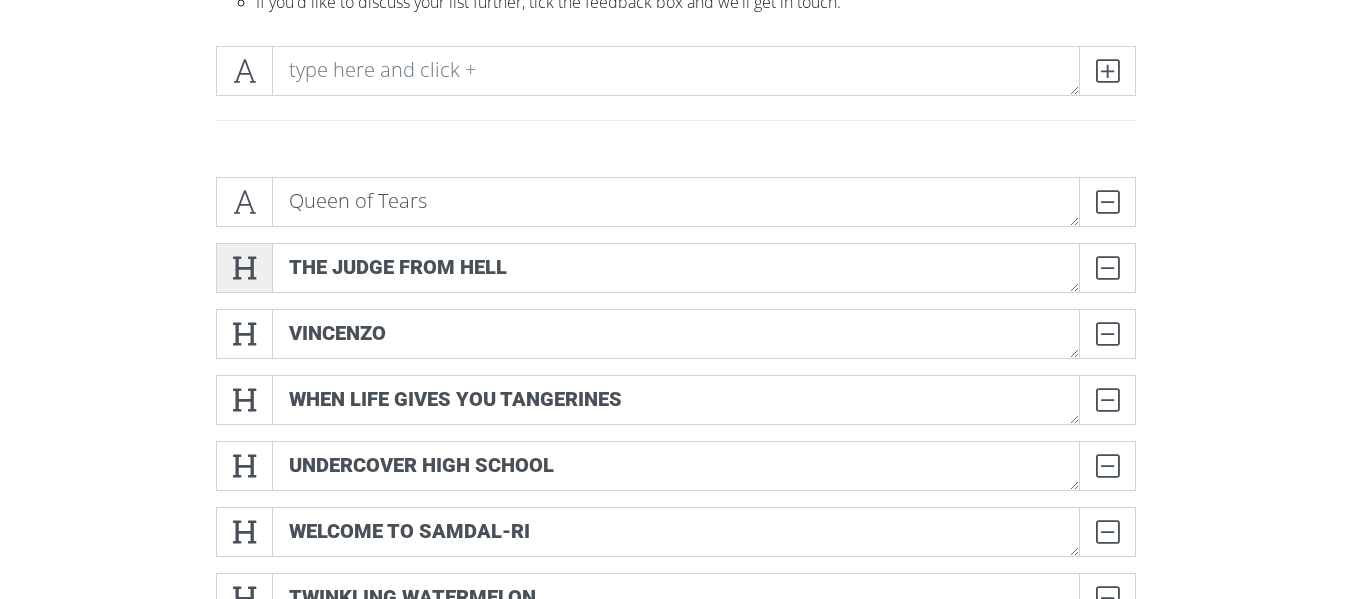 click at bounding box center (244, 268) 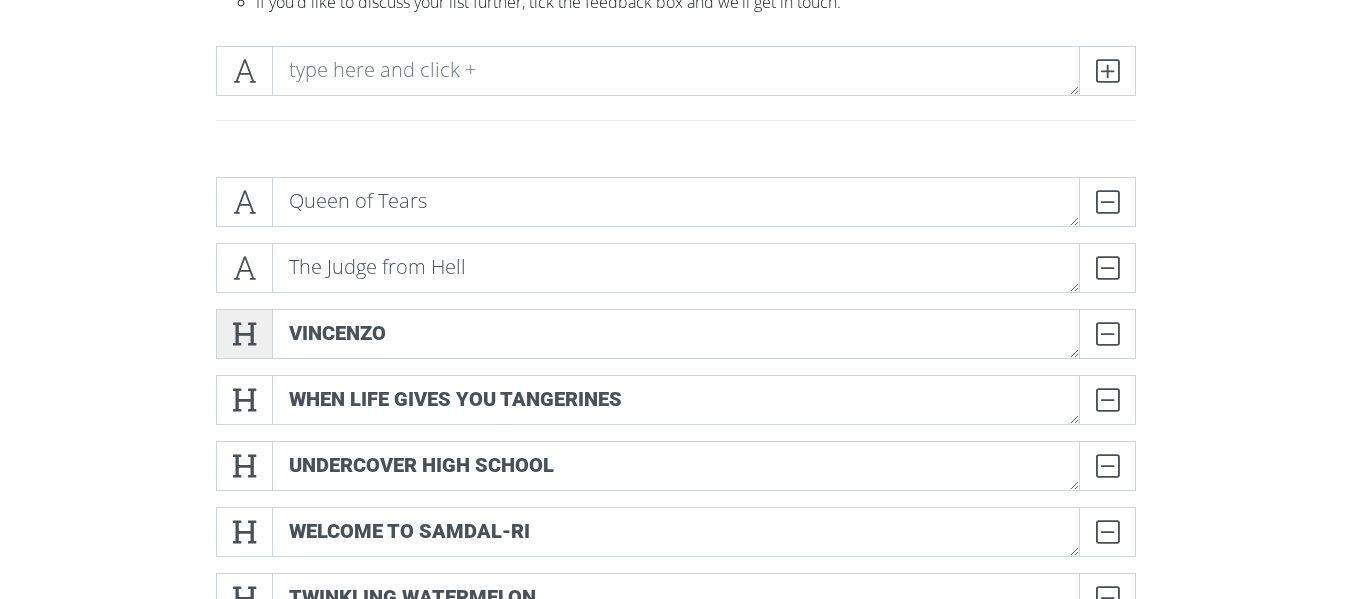 click at bounding box center [244, 334] 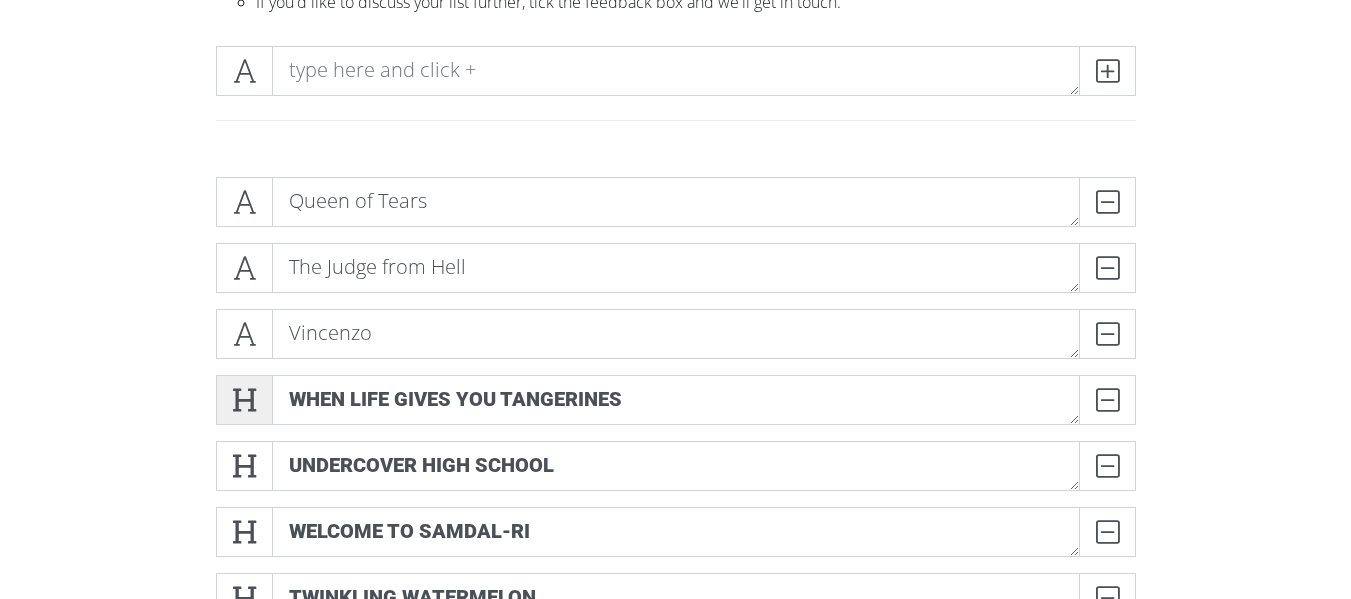 click at bounding box center (244, 400) 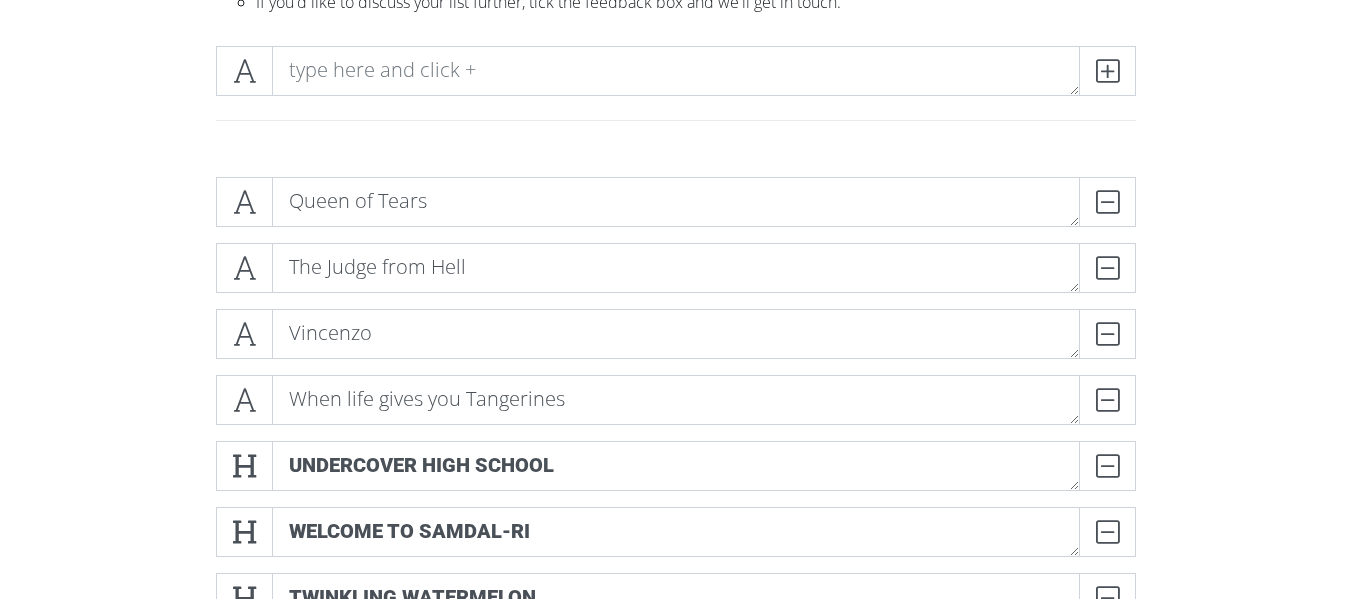 click on "When life gives you Tangerines
DELETE" at bounding box center [676, 408] 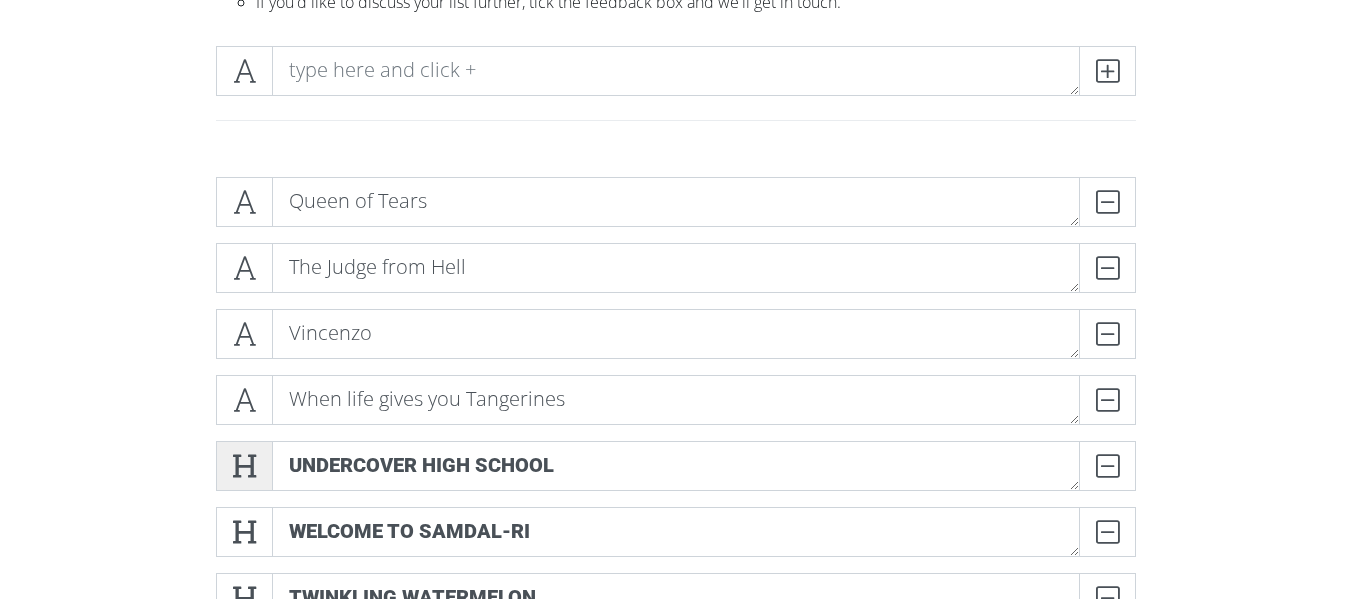 click at bounding box center (244, 466) 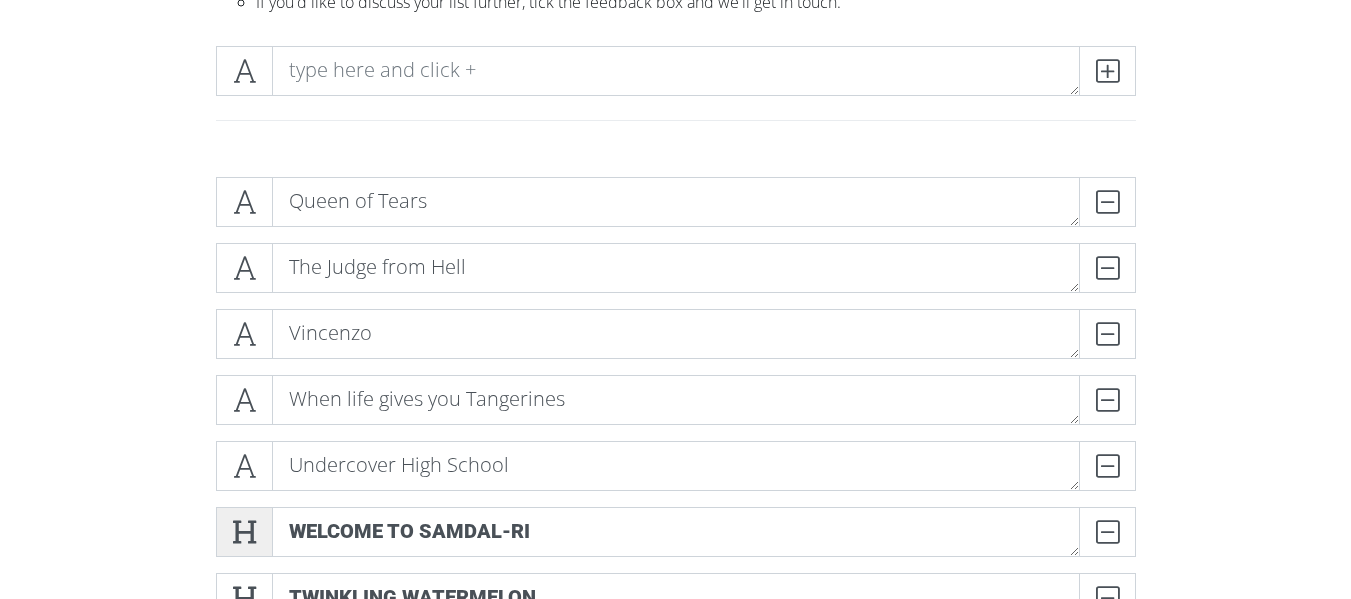 click at bounding box center (244, 532) 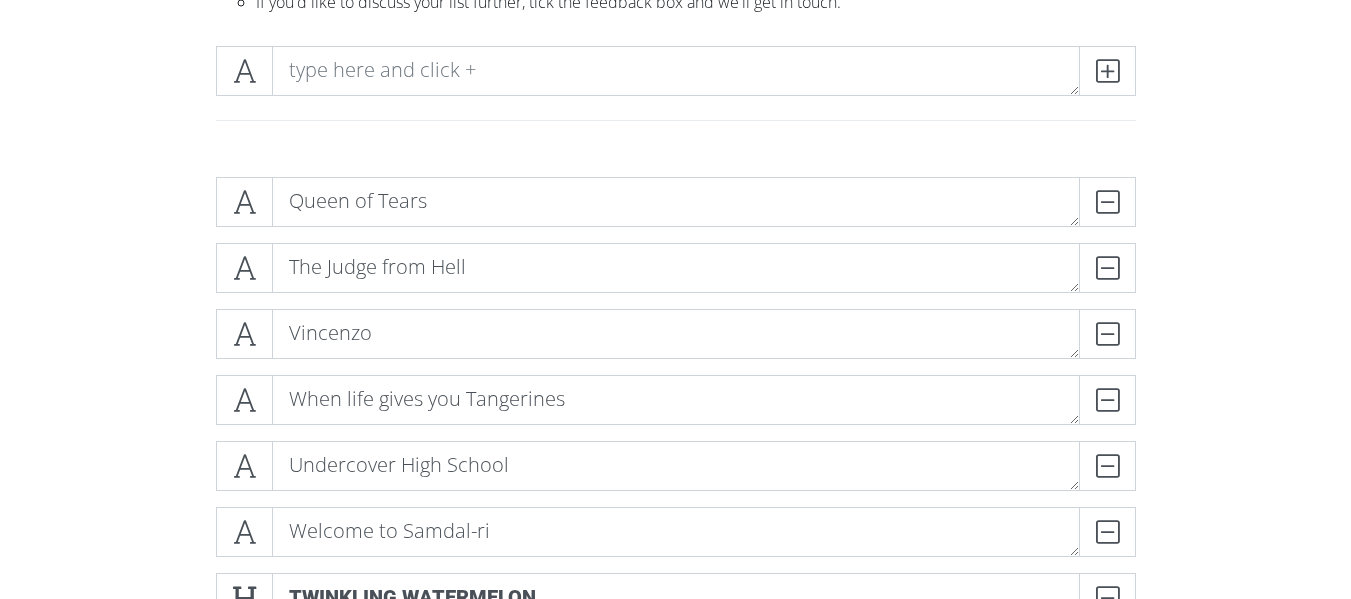 click on "Queen of Tears
DELETE
The Judge from Hell
DELETE
Vincenzo
DELETE
When life gives you Tangerines
DELETE
Undercover High School
DELETE
Welcome to Samdal-ri
DELETE
DELETE" at bounding box center (676, 408) 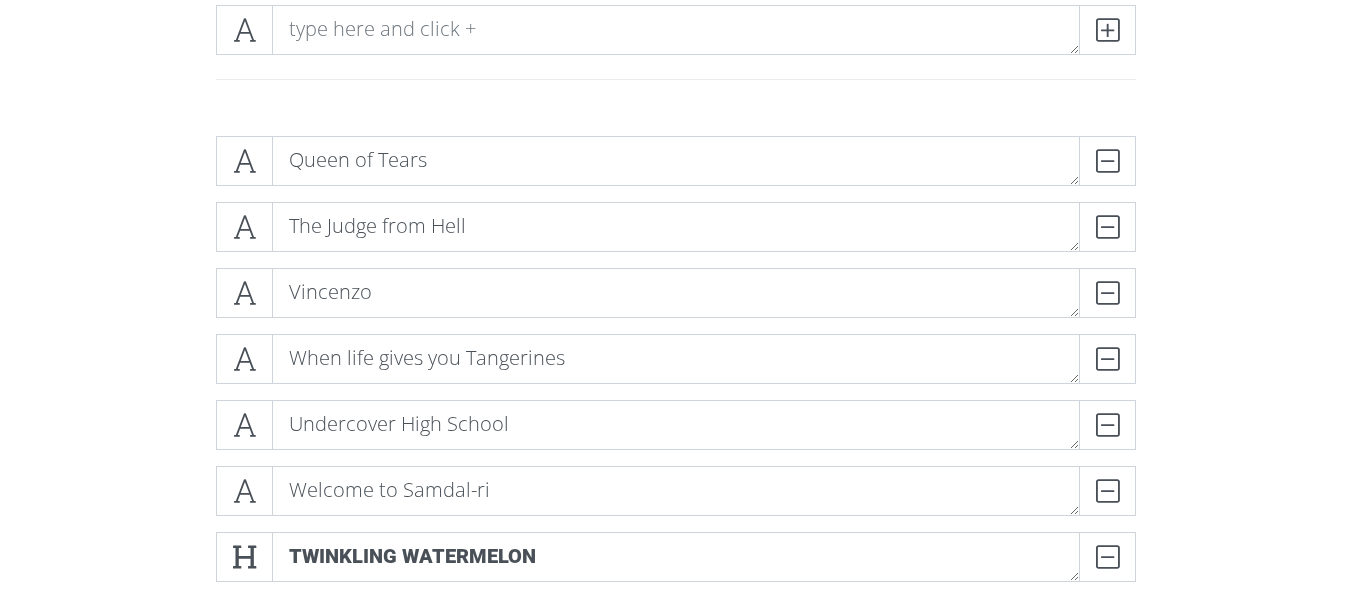 scroll, scrollTop: 338, scrollLeft: 0, axis: vertical 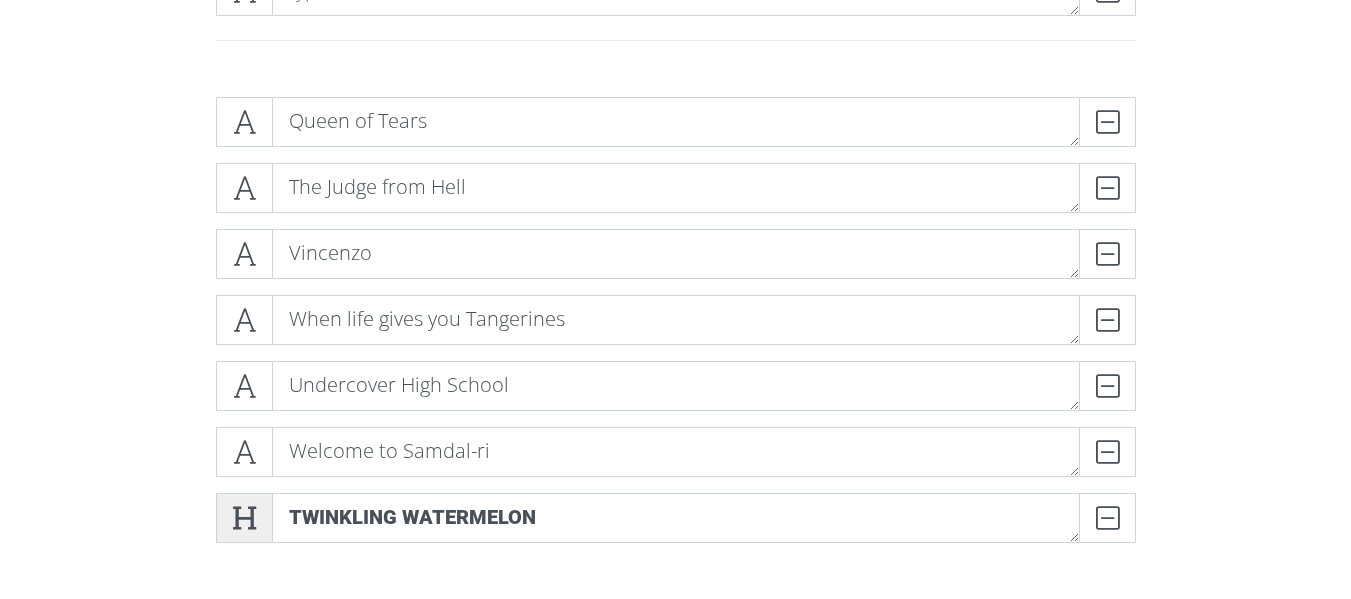 click at bounding box center [244, 518] 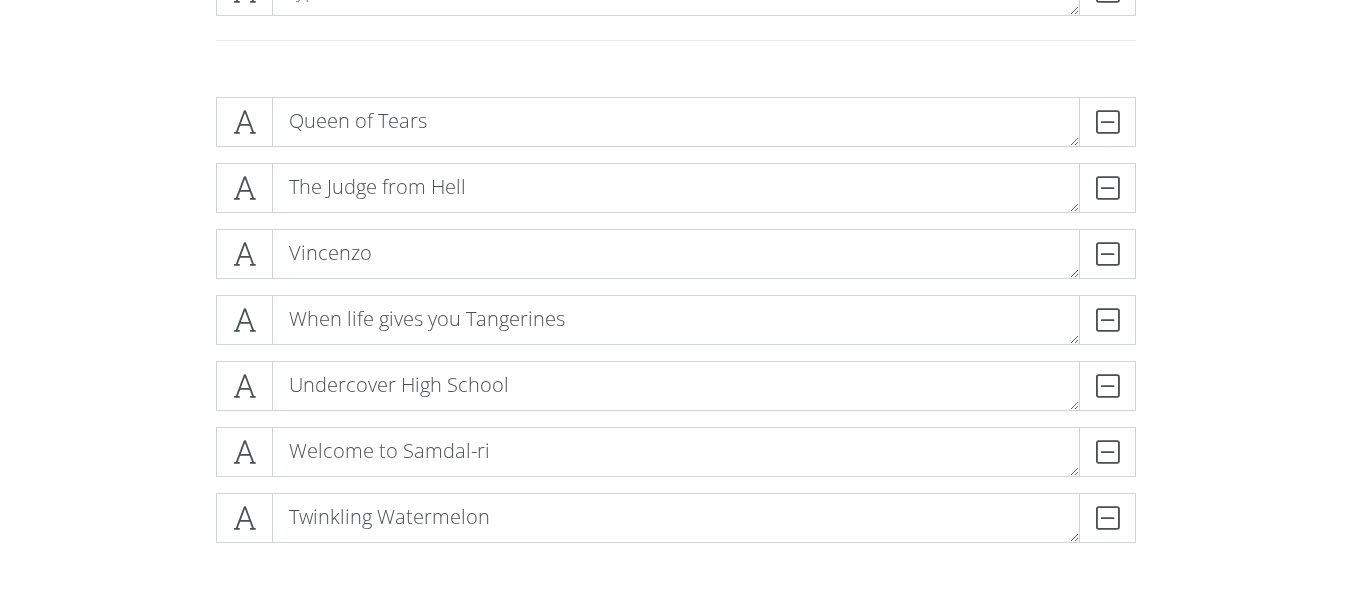 click on "Queen of Tears
DELETE
The Judge from Hell
DELETE
Vincenzo
DELETE
When life gives you Tangerines
DELETE
Undercover High School
DELETE
Welcome to Samdal-ri
DELETE
DELETE" at bounding box center (676, 328) 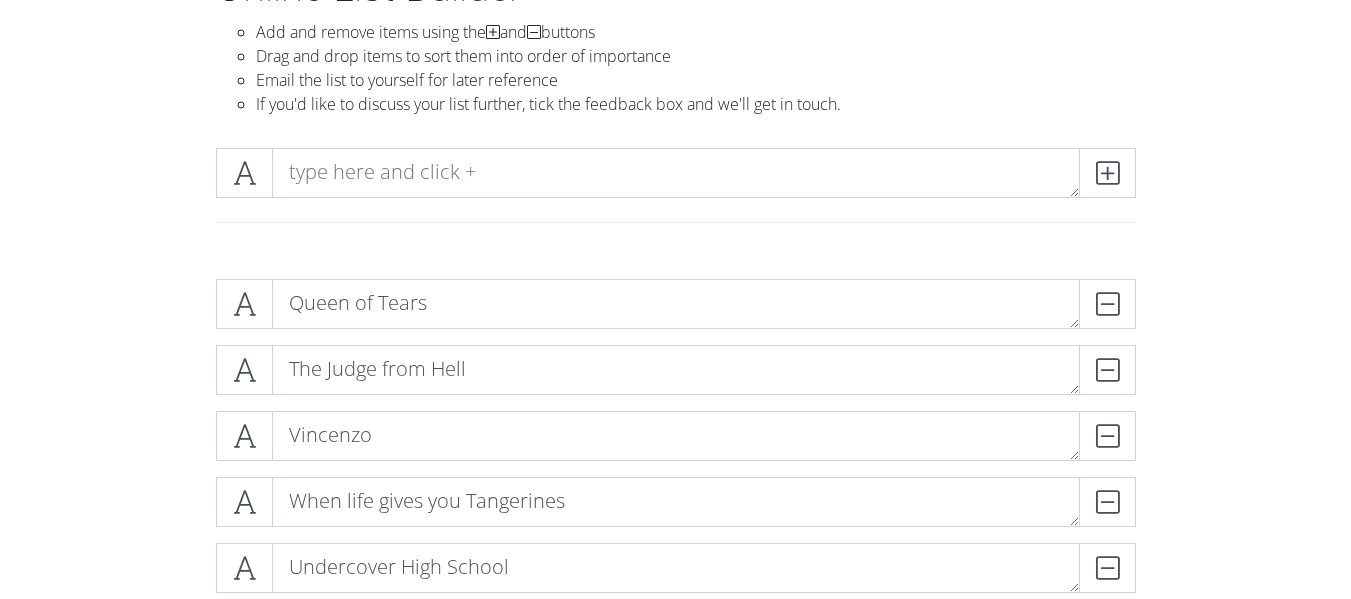 scroll, scrollTop: 138, scrollLeft: 0, axis: vertical 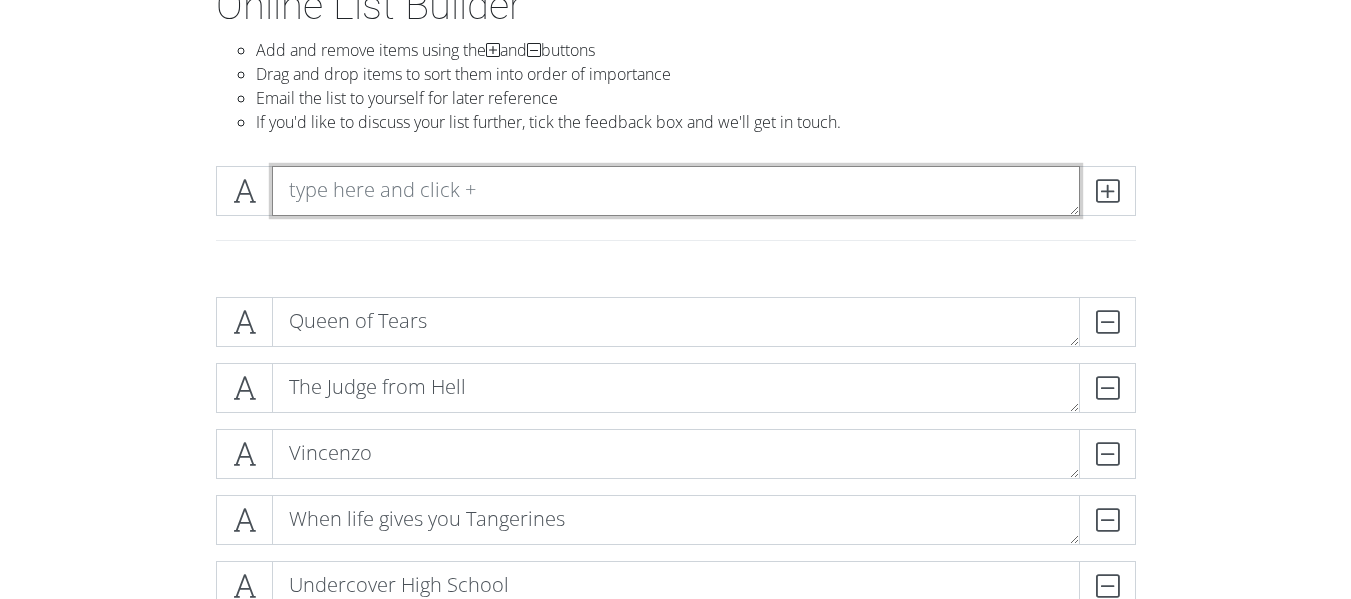 click at bounding box center [676, 191] 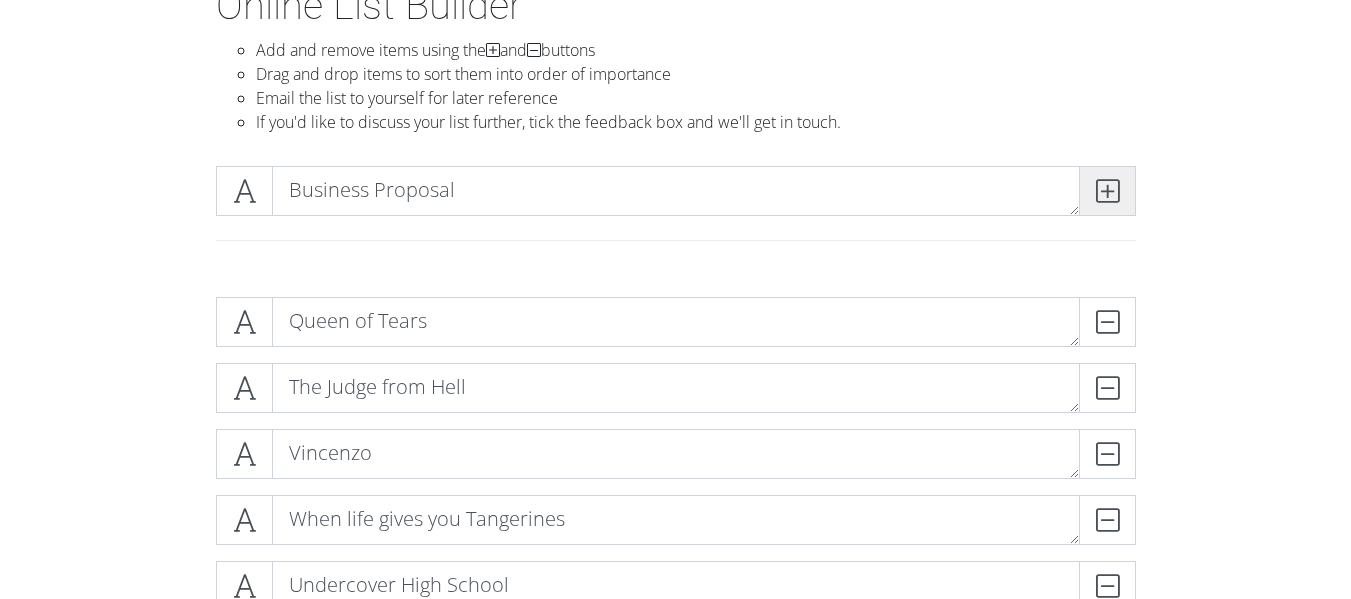 click at bounding box center [1107, 191] 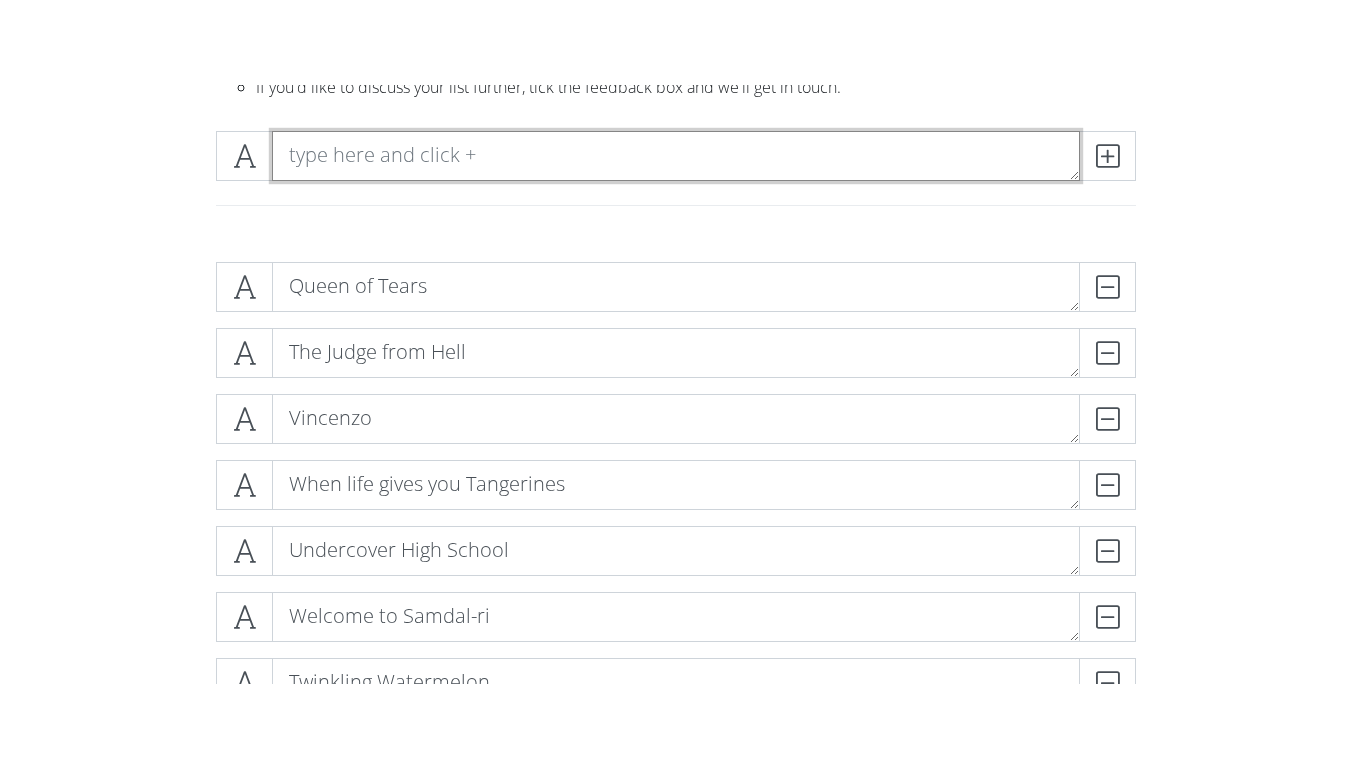 scroll, scrollTop: 256, scrollLeft: 0, axis: vertical 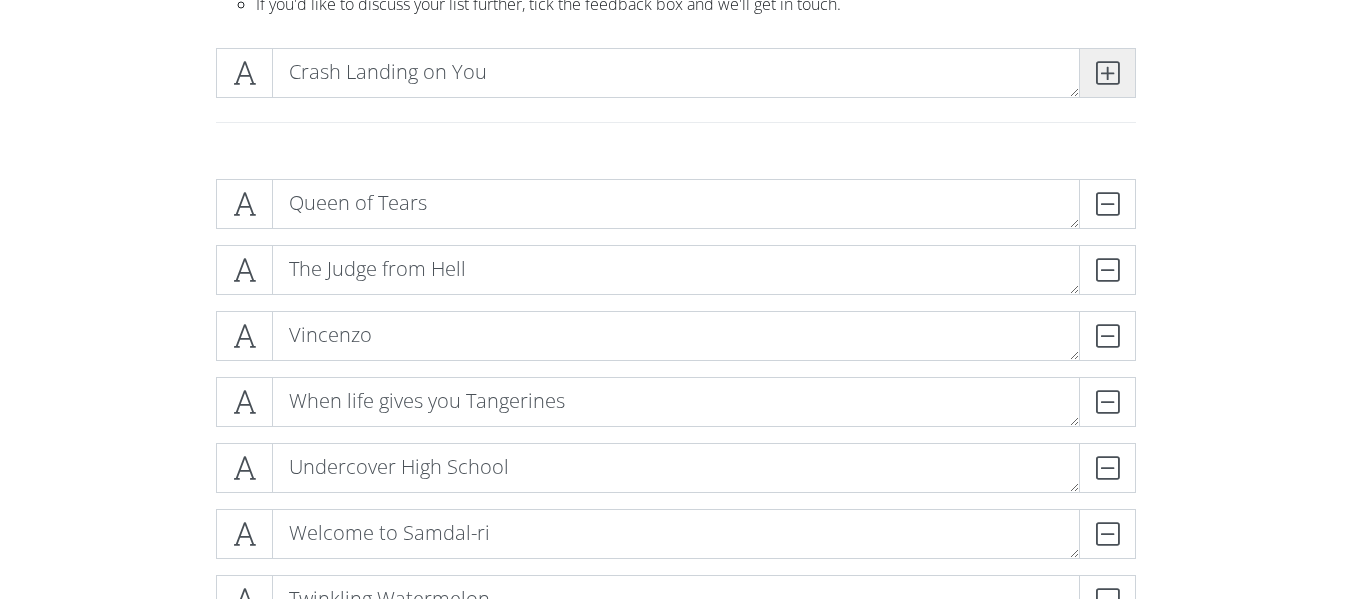 click at bounding box center [1107, 73] 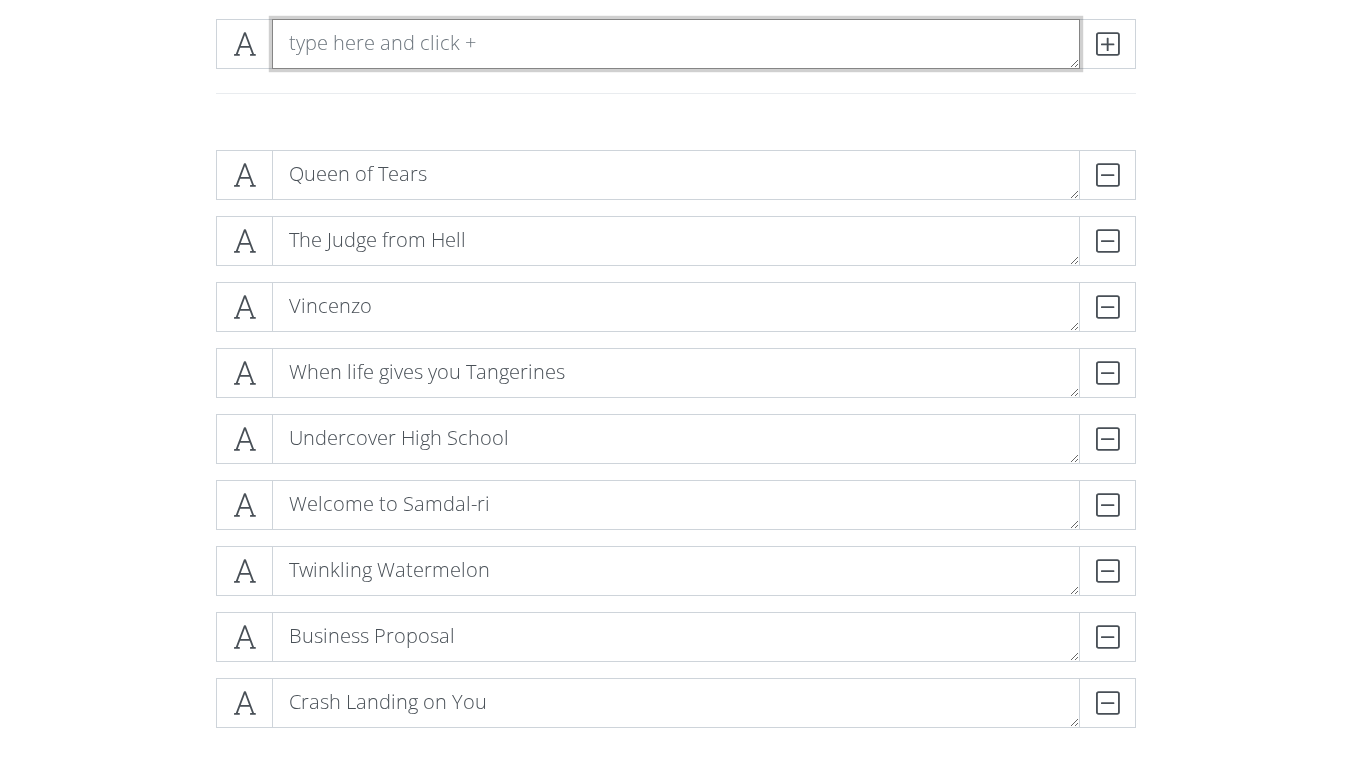scroll, scrollTop: 289, scrollLeft: 0, axis: vertical 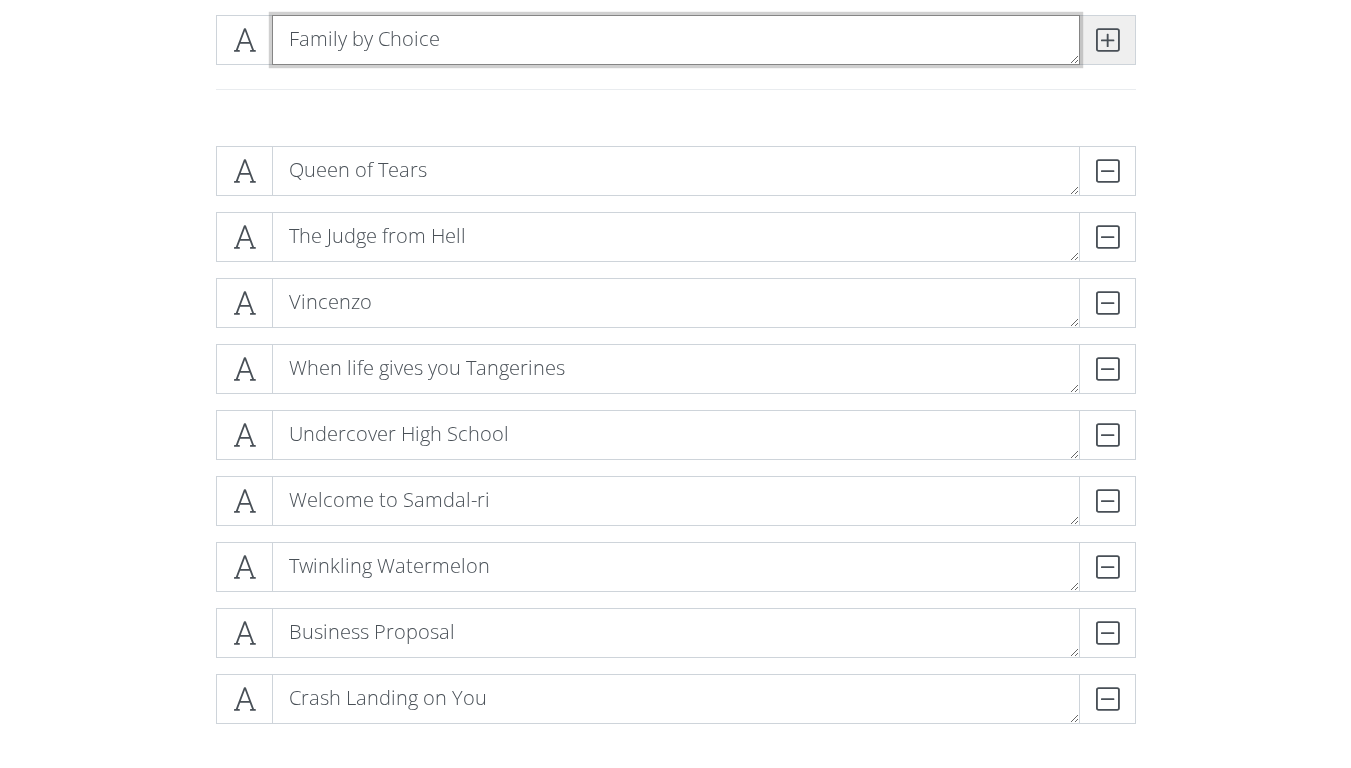 type on "Family by Choice" 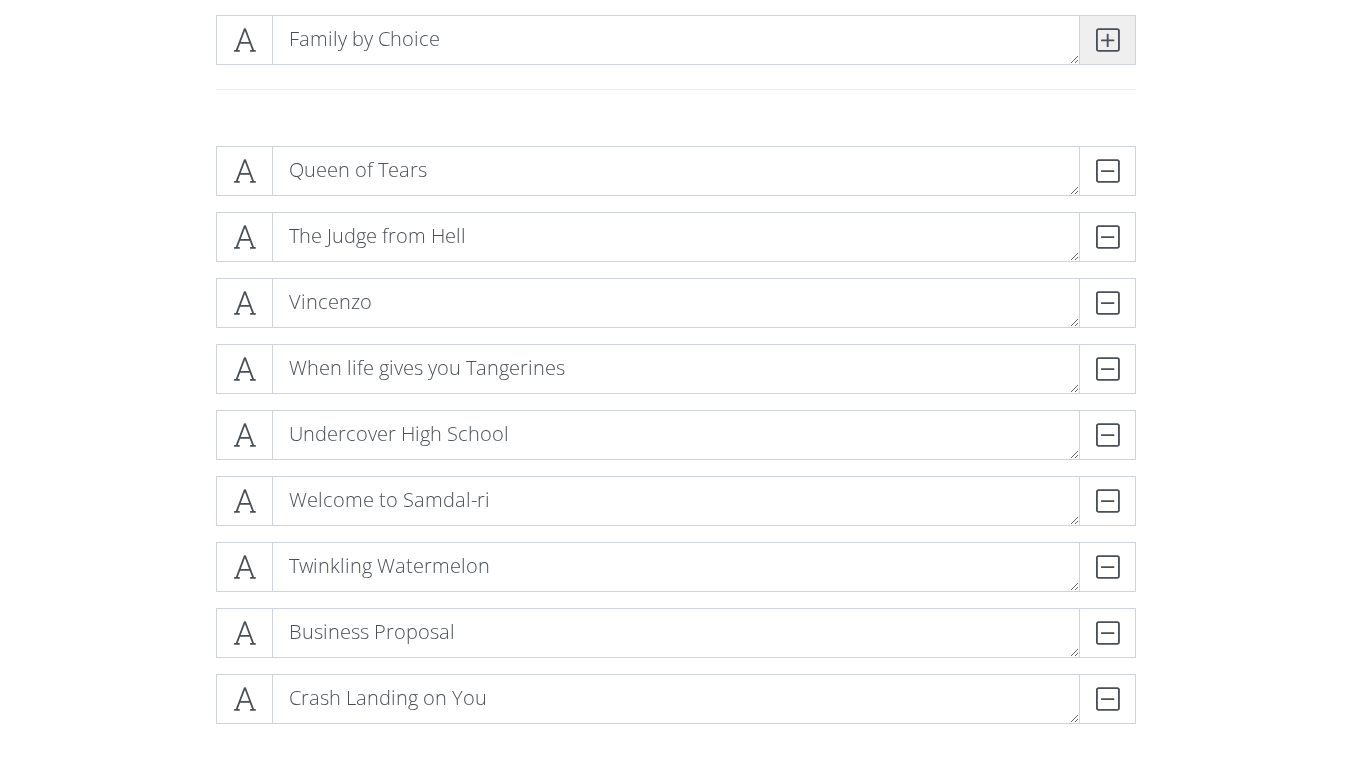 click at bounding box center (1107, 40) 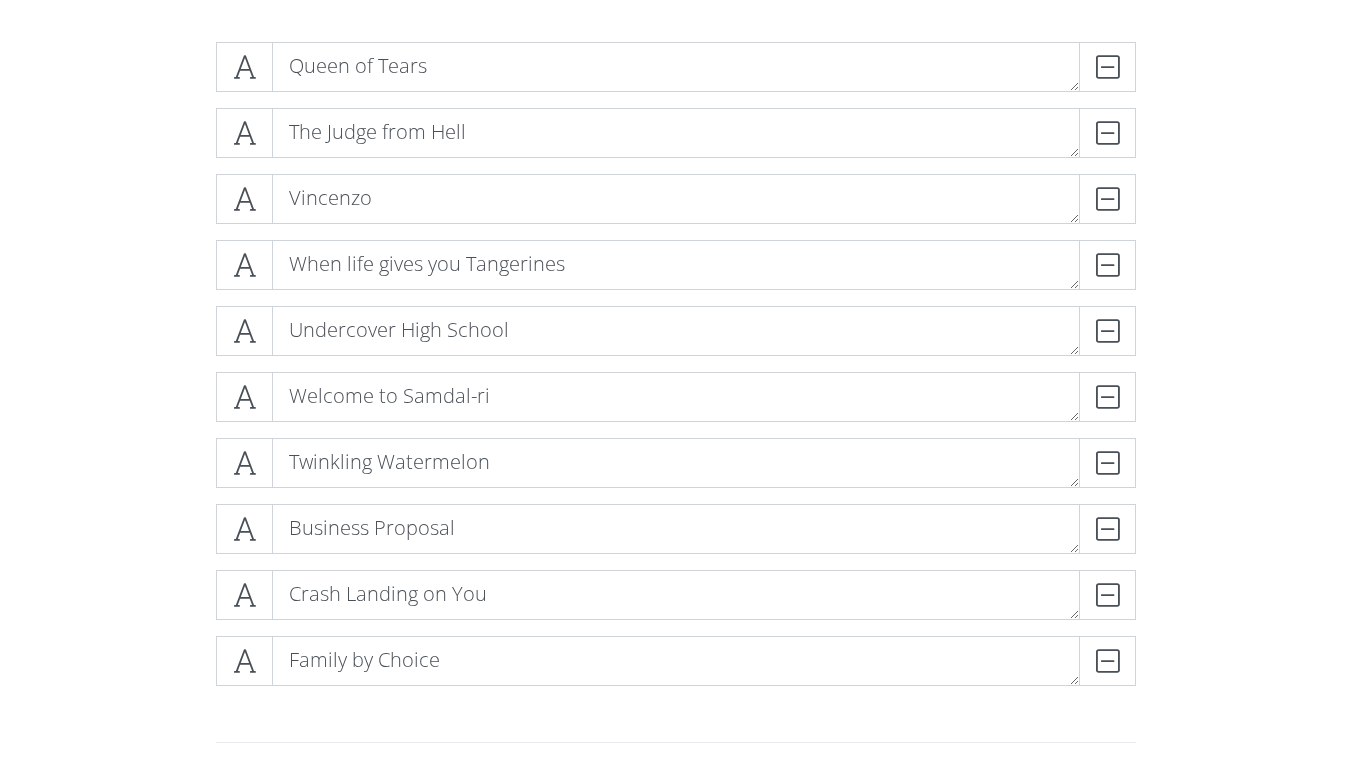 scroll, scrollTop: 395, scrollLeft: 0, axis: vertical 